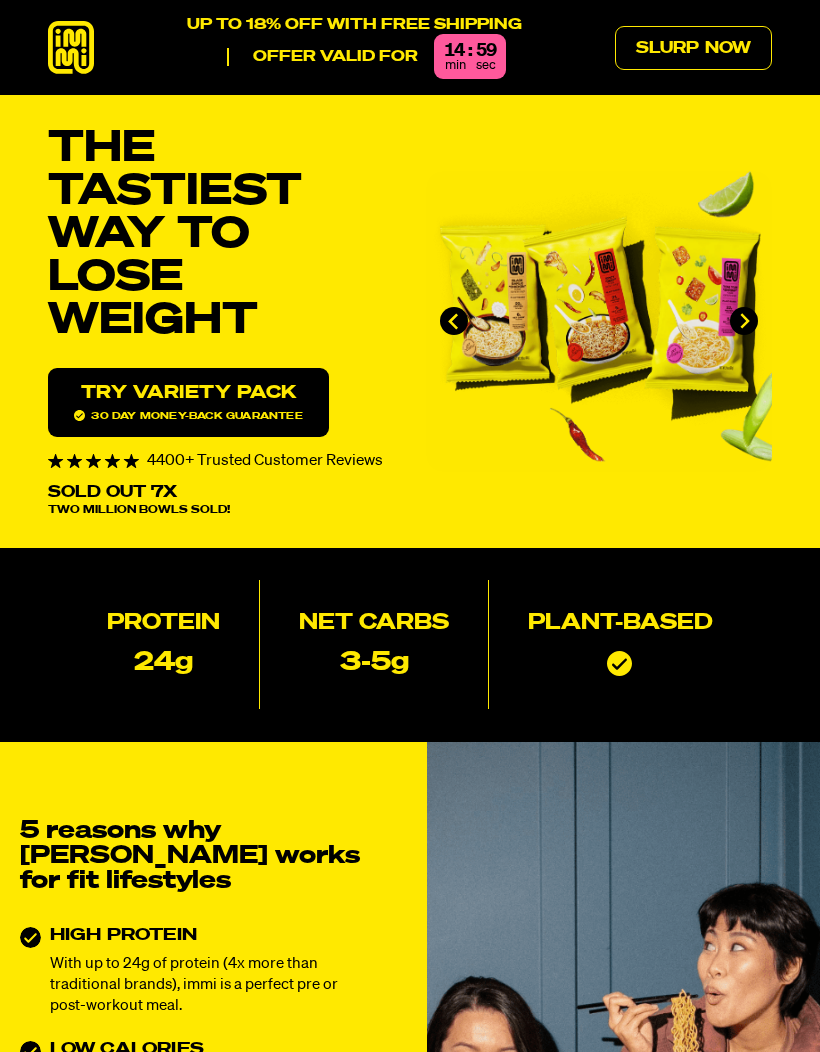 scroll, scrollTop: 0, scrollLeft: 0, axis: both 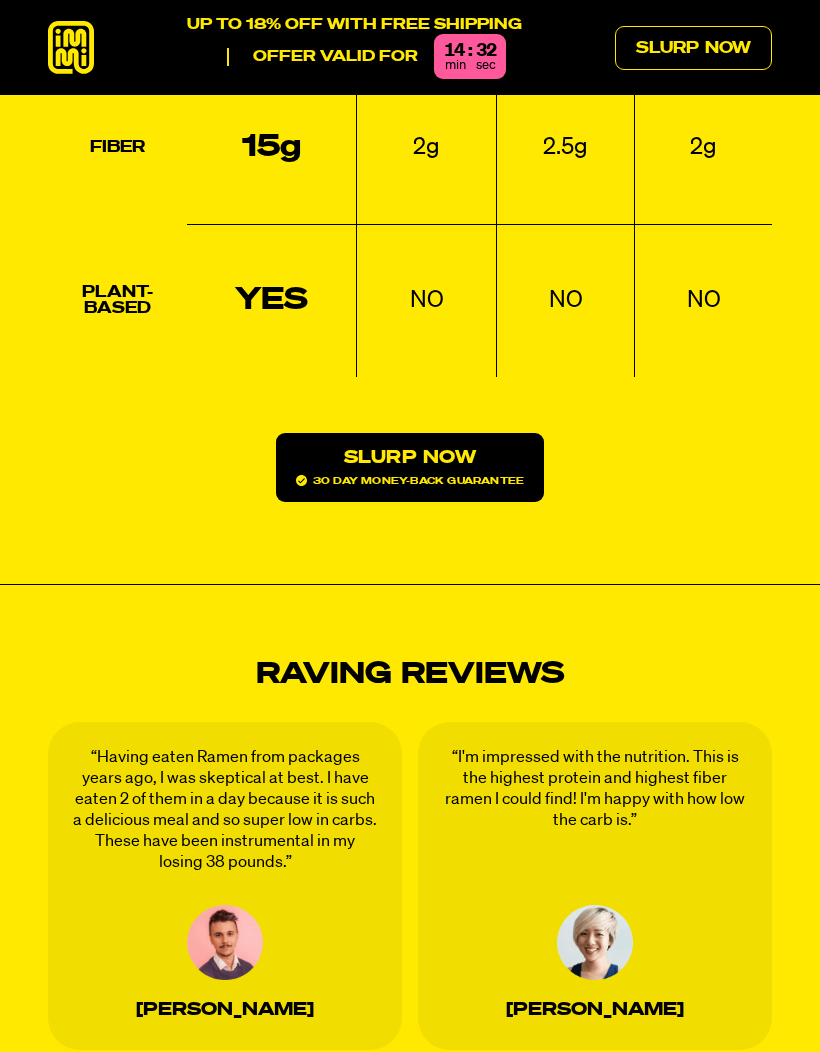 click on "Raving Reviews
“I love the amount of protein packed into these. It makes a great post workout snack. The flavors are rich and fragrant and not overpowering or manufactured tasting”
Stephanie K.
“Having eaten Ramen from packages years ago, I was skeptical at best. I have eaten 2 of them in a day because it is such a delicious meal and so super low in carbs. These have been instrumental in my losing 38 pounds.”
Jeff Q.
“I'm impressed with the nutrition. This is the highest protein and highest fiber ramen I could find! I'm happy with how low the carb is.”
Jessica H.
Stephanie K.
Jeff Q.
Jeff Q." at bounding box center [410, 873] 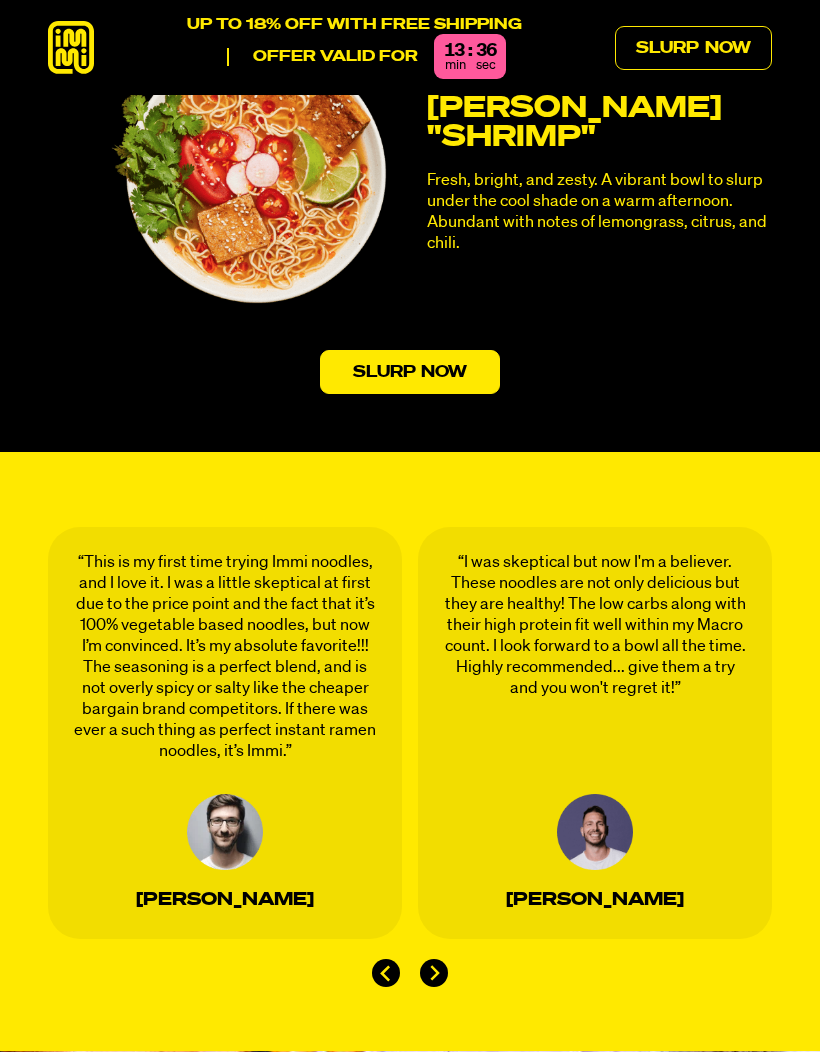scroll, scrollTop: 5210, scrollLeft: 0, axis: vertical 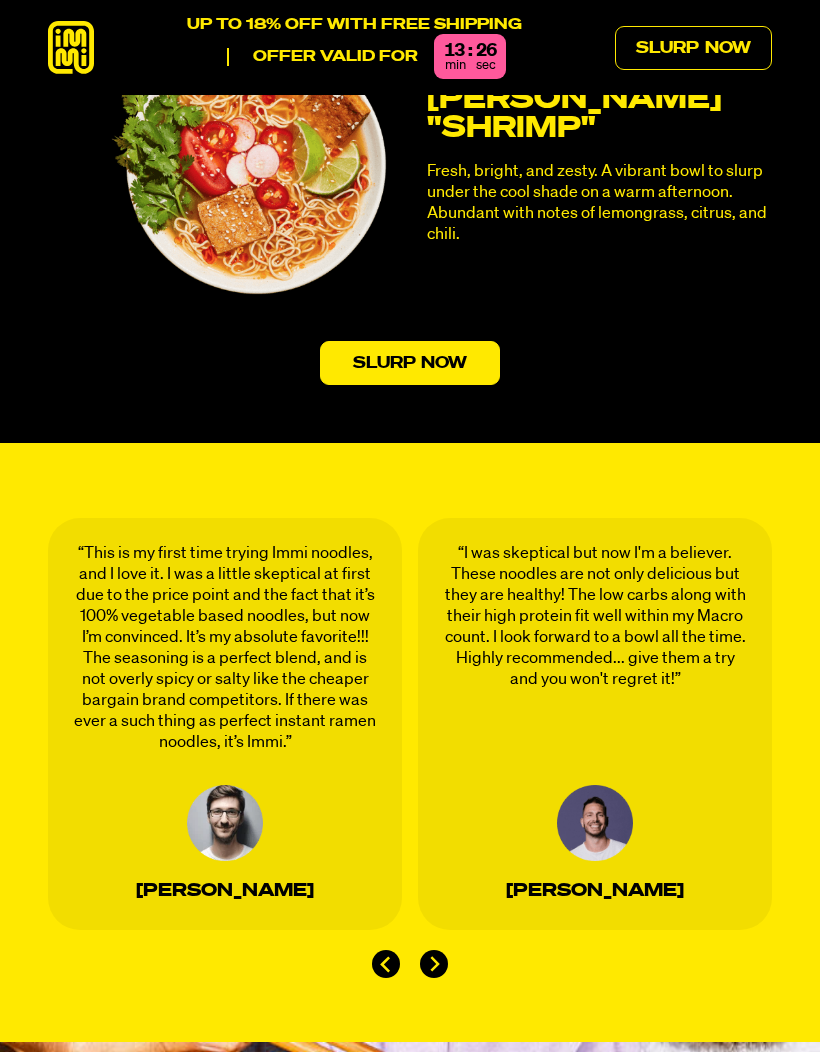 click on "Slurp Now" at bounding box center [410, 363] 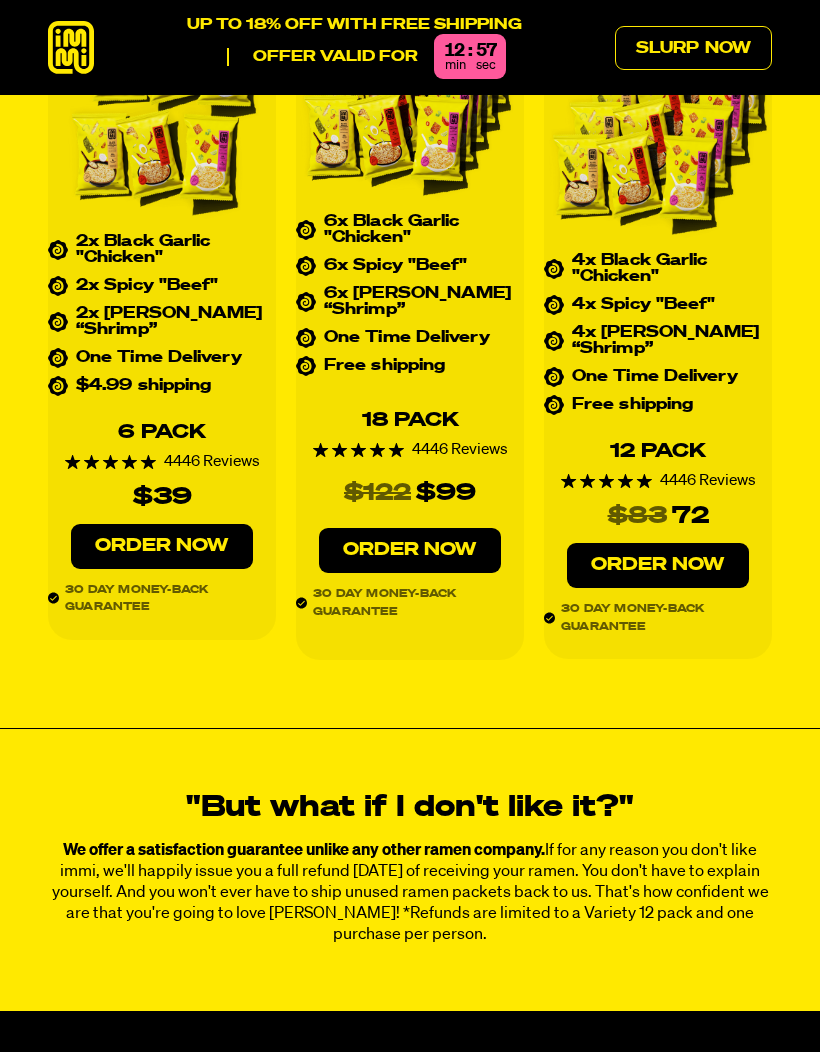 scroll, scrollTop: 7932, scrollLeft: 0, axis: vertical 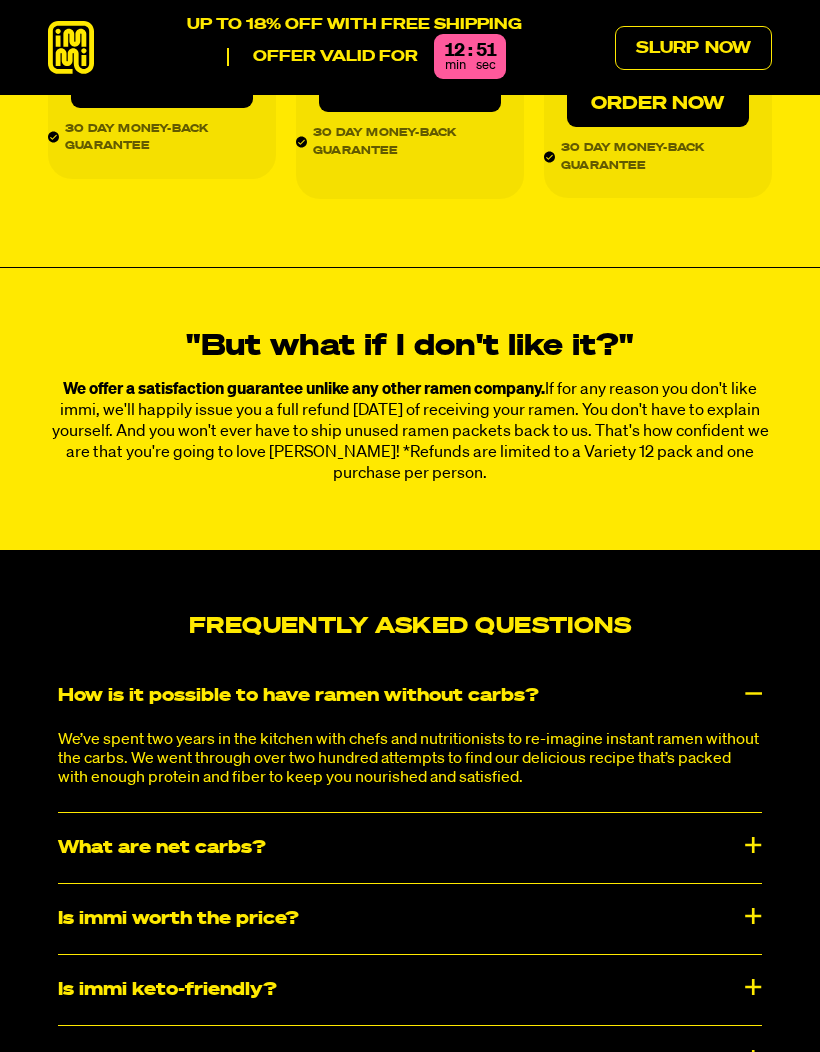 click on "We offer a satisfaction guarantee unlike any other ramen company.  If for any reason you don't like immi, we'll happily issue you a full refund within 30 days of receiving your ramen. You don't have to explain yourself. And you won't ever have to ship unused ramen packets back to us. That's how confident we are that you're going to love immi! *Refunds are limited to a Variety 12 pack and one purchase per person." at bounding box center [410, 431] 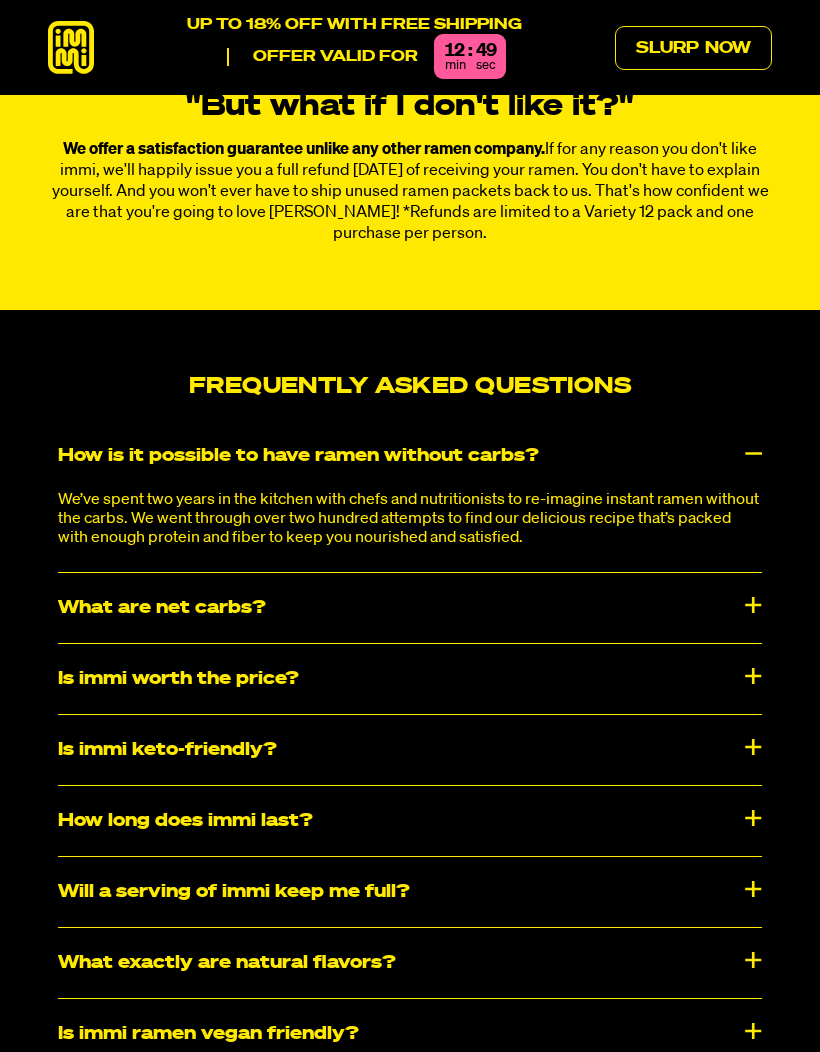 scroll, scrollTop: 8572, scrollLeft: 0, axis: vertical 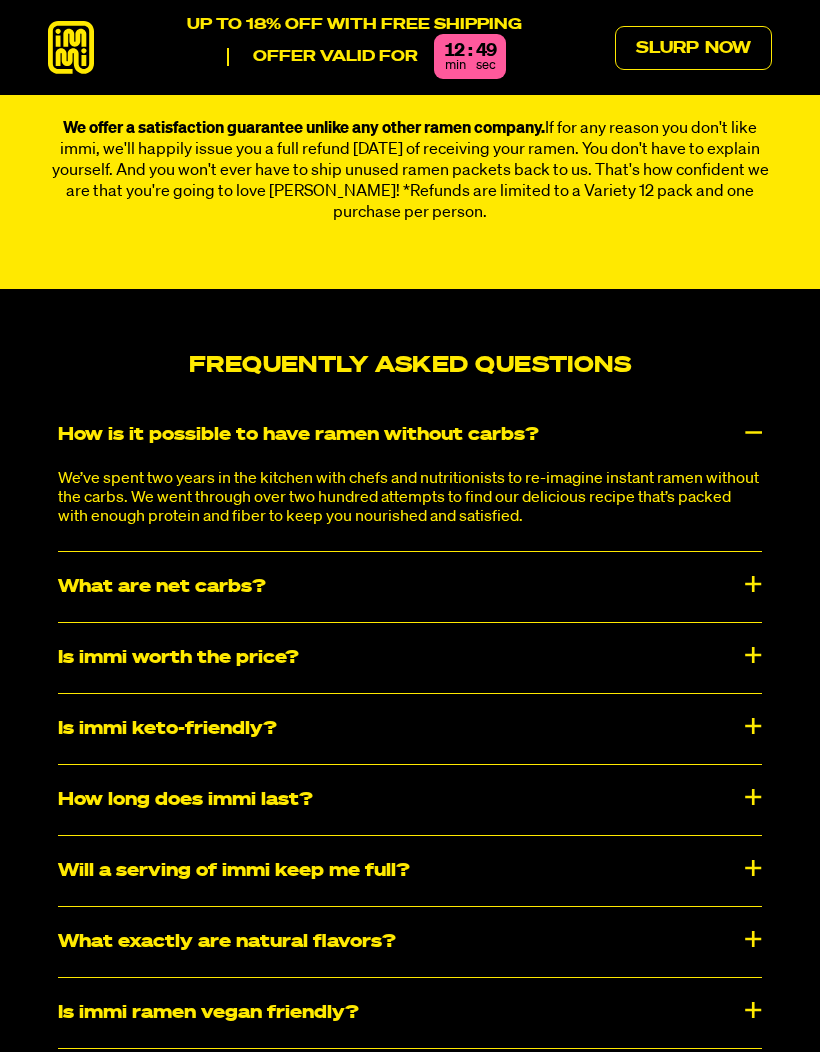 click on "What are net carbs?" at bounding box center (410, 587) 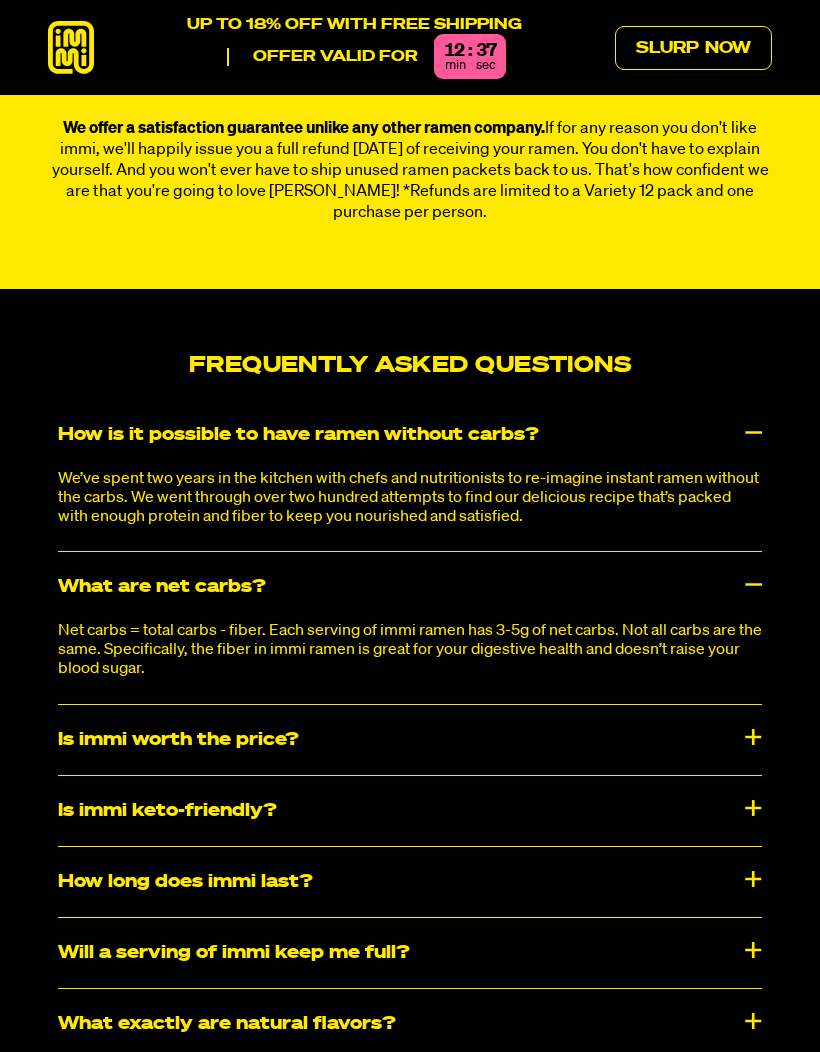 click on "What are net carbs?" at bounding box center (410, 587) 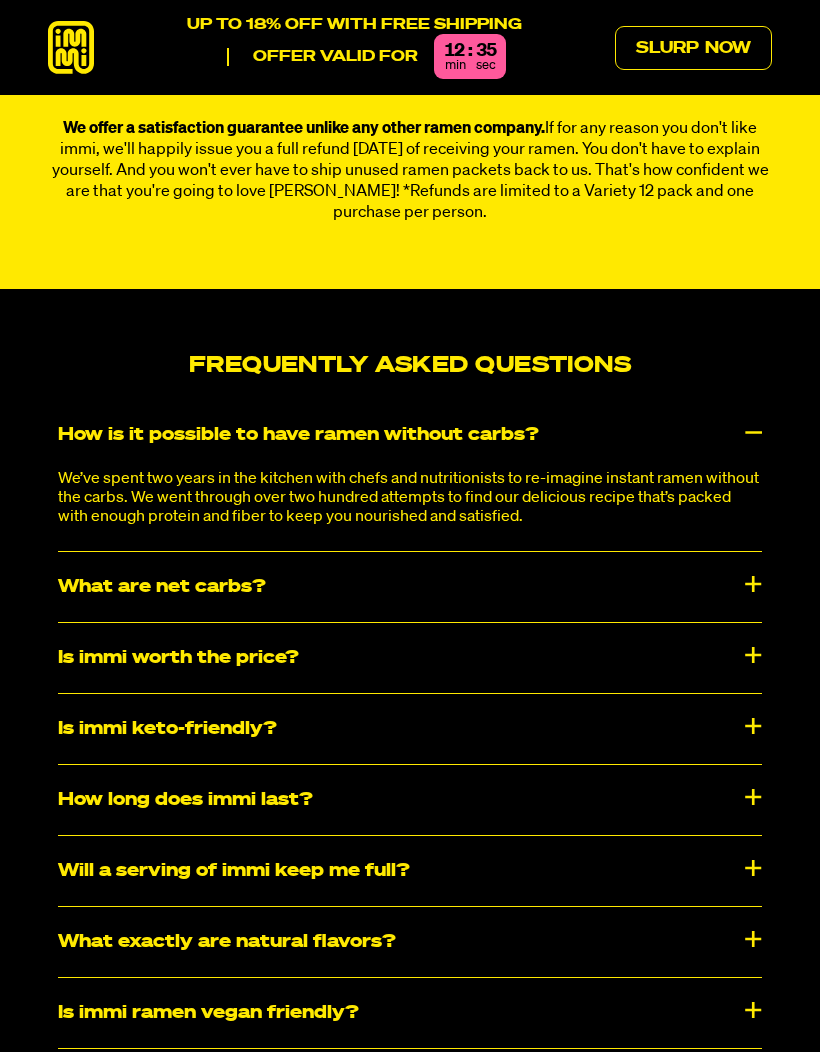 click on "Is immi keto-friendly?" at bounding box center (410, 729) 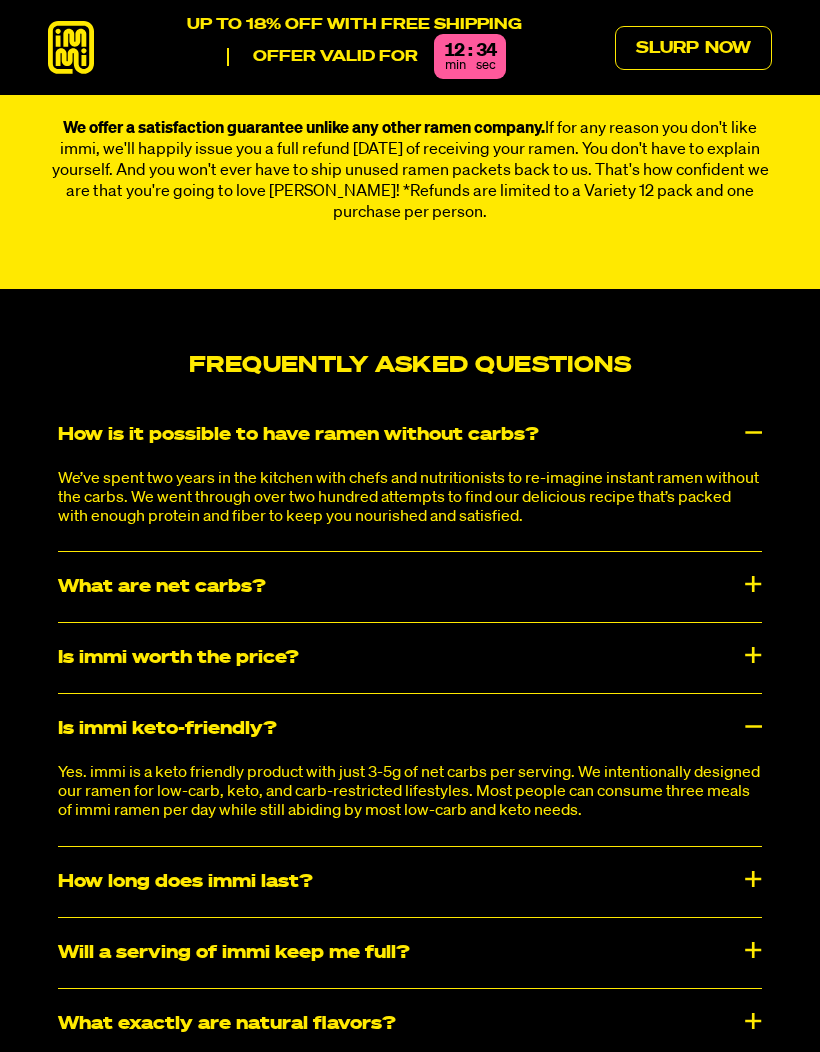 click on "Is immi keto-friendly?" at bounding box center [410, 729] 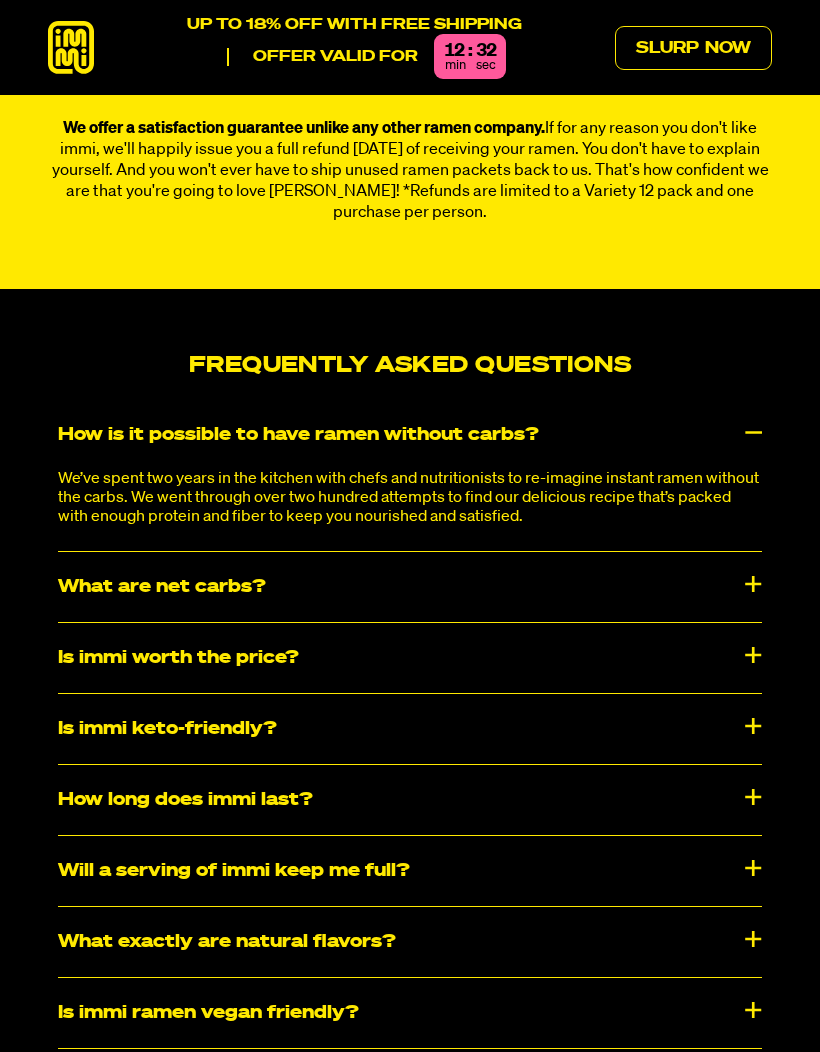click on "Is immi worth the price?" at bounding box center [410, 658] 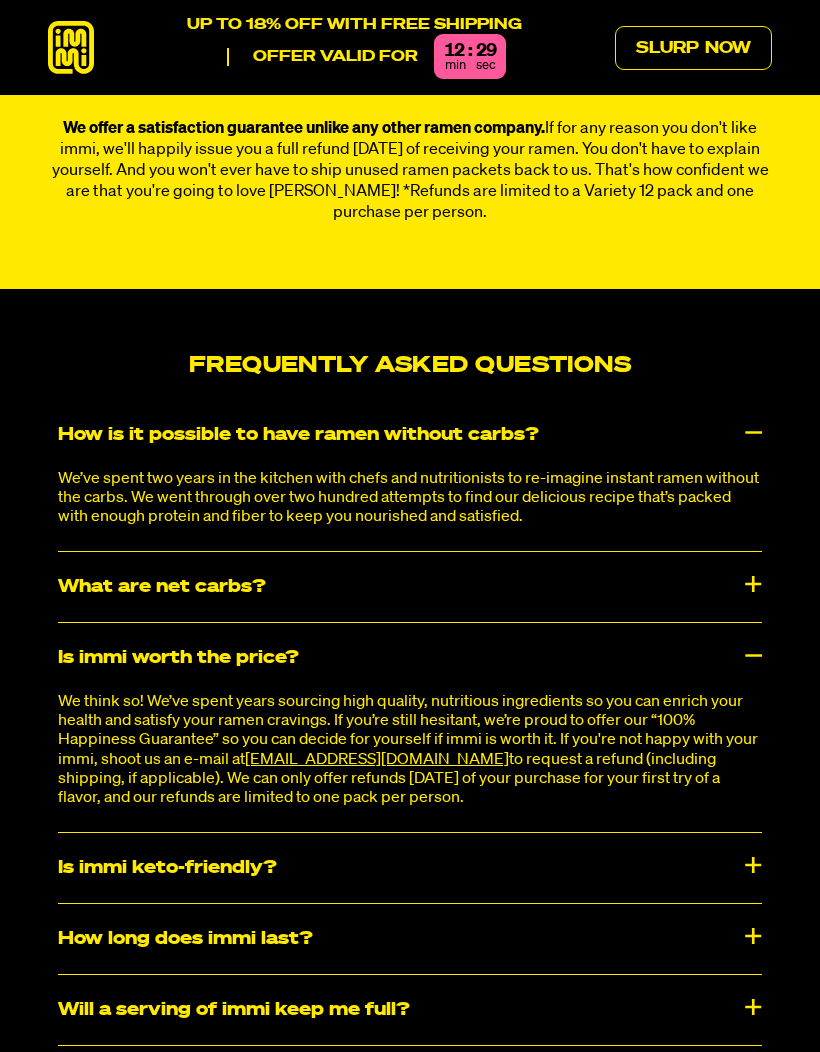 click on "Is immi worth the price?" at bounding box center (410, 658) 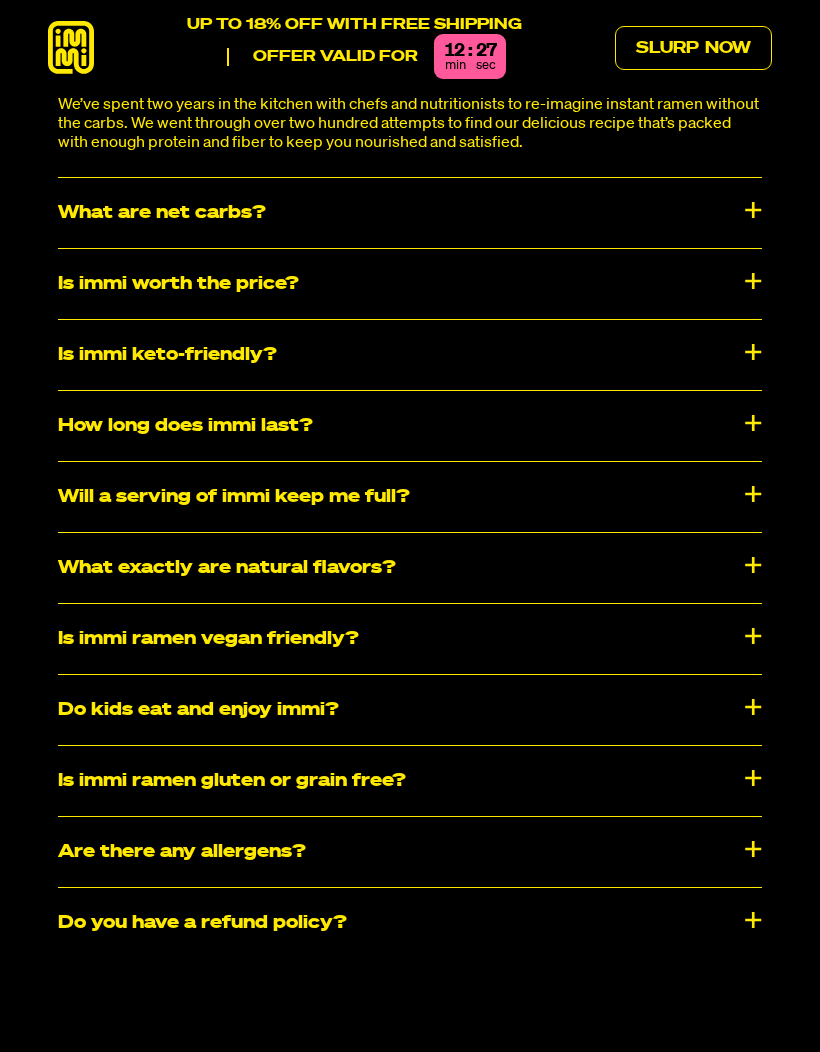 scroll, scrollTop: 8993, scrollLeft: 0, axis: vertical 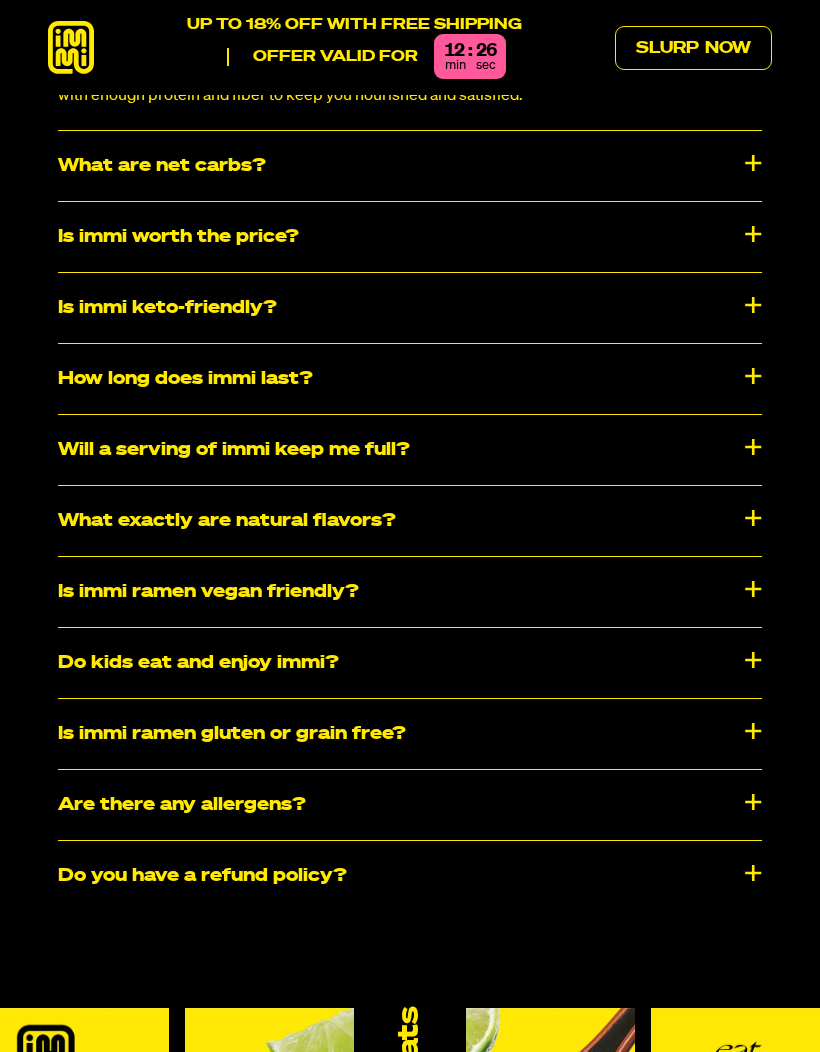 click on "Do kids eat and enjoy immi?" at bounding box center [410, 663] 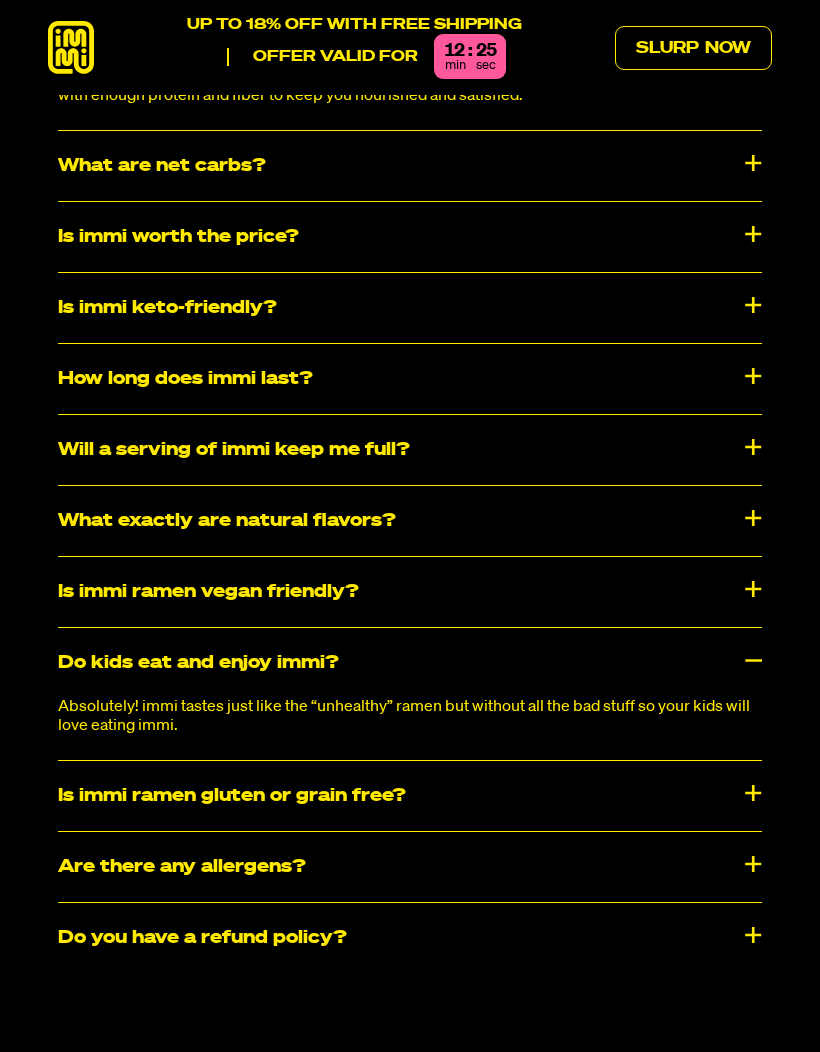 click on "Do kids eat and enjoy immi?" at bounding box center (410, 663) 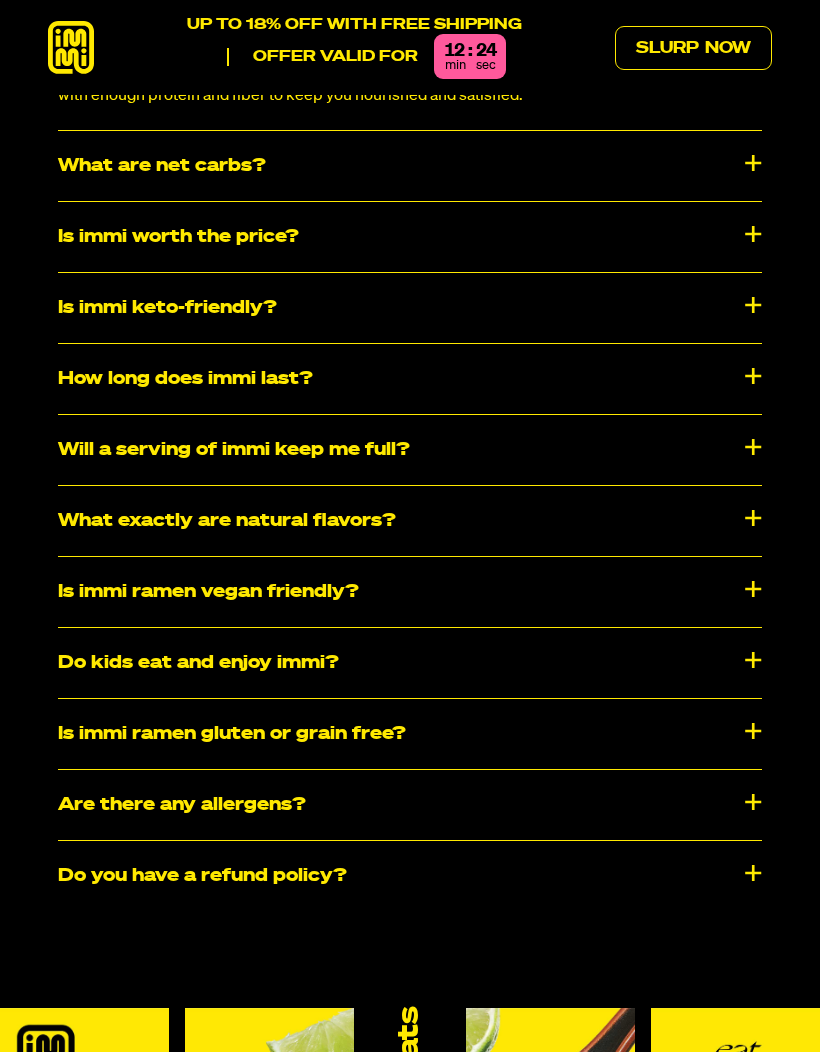 click on "Do kids eat and enjoy immi?" at bounding box center (410, 663) 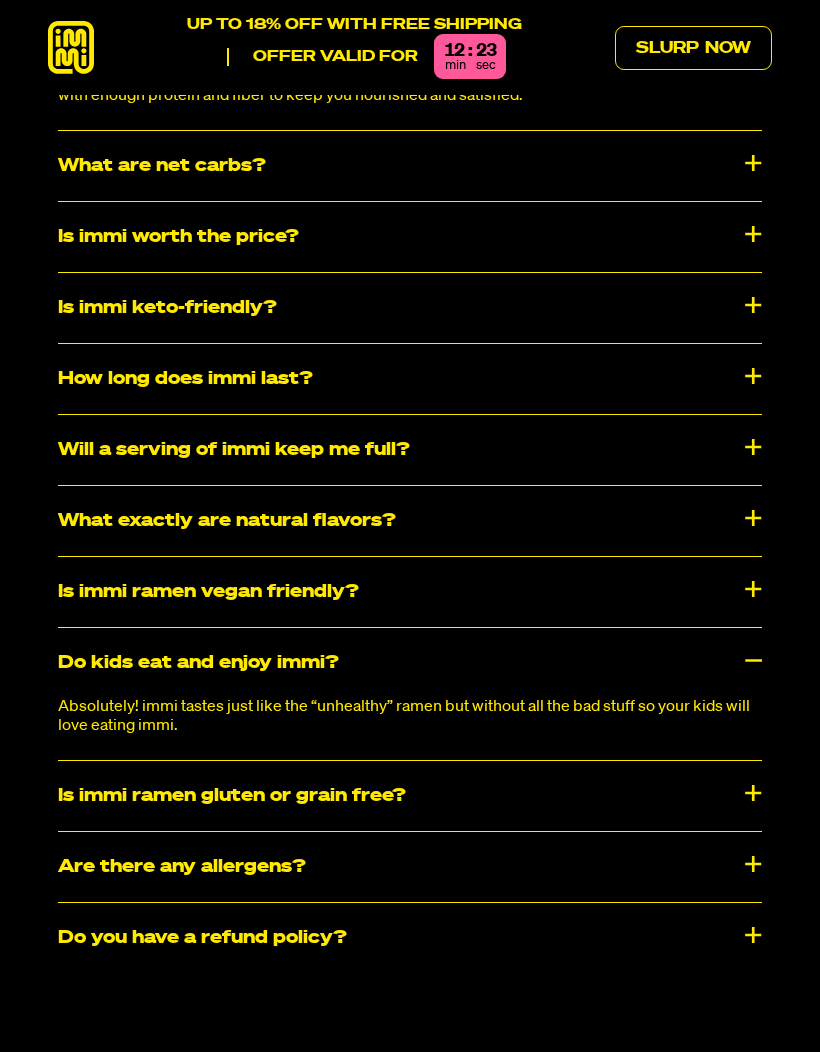 click on "Do kids eat and enjoy immi?" at bounding box center (410, 663) 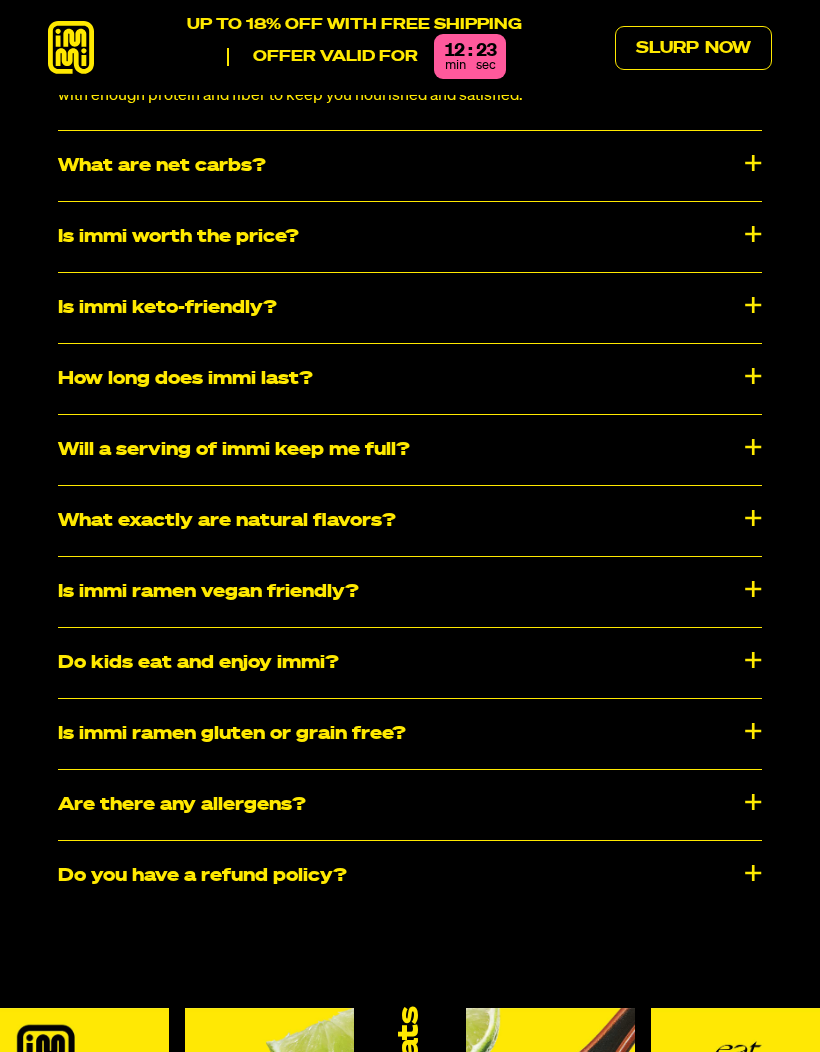 click on "Do kids eat and enjoy immi?" at bounding box center [410, 663] 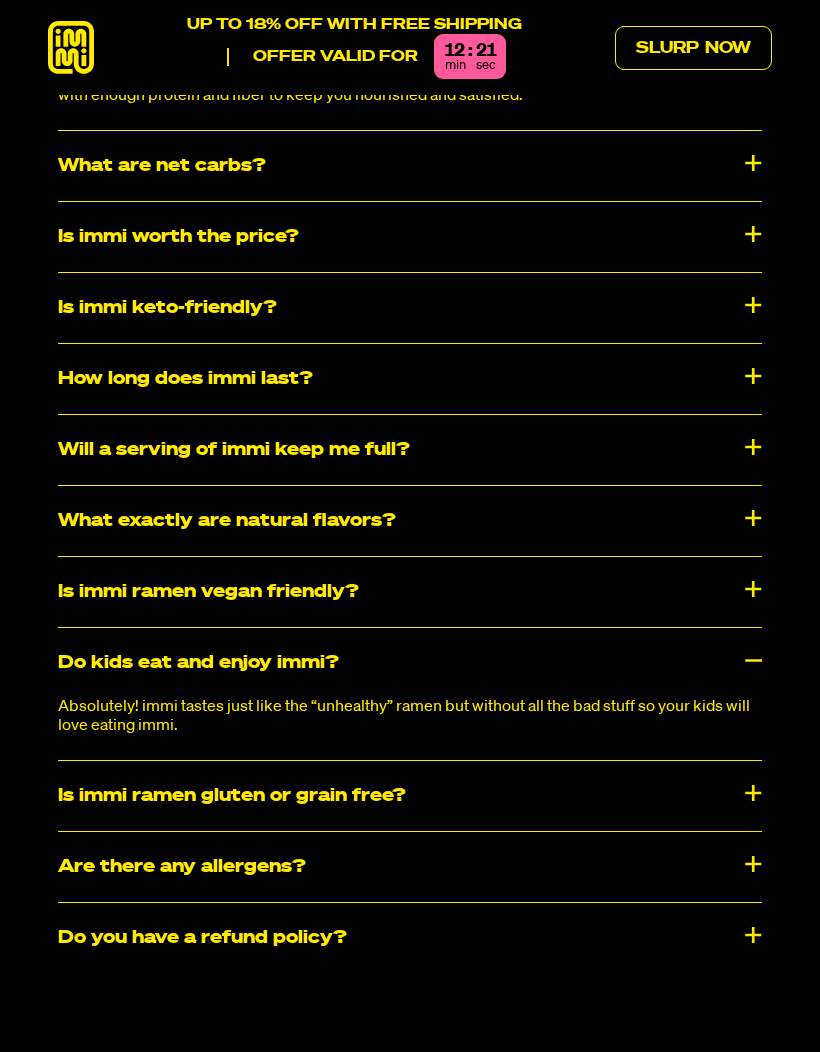 click on "Do kids eat and enjoy immi?" at bounding box center [410, 663] 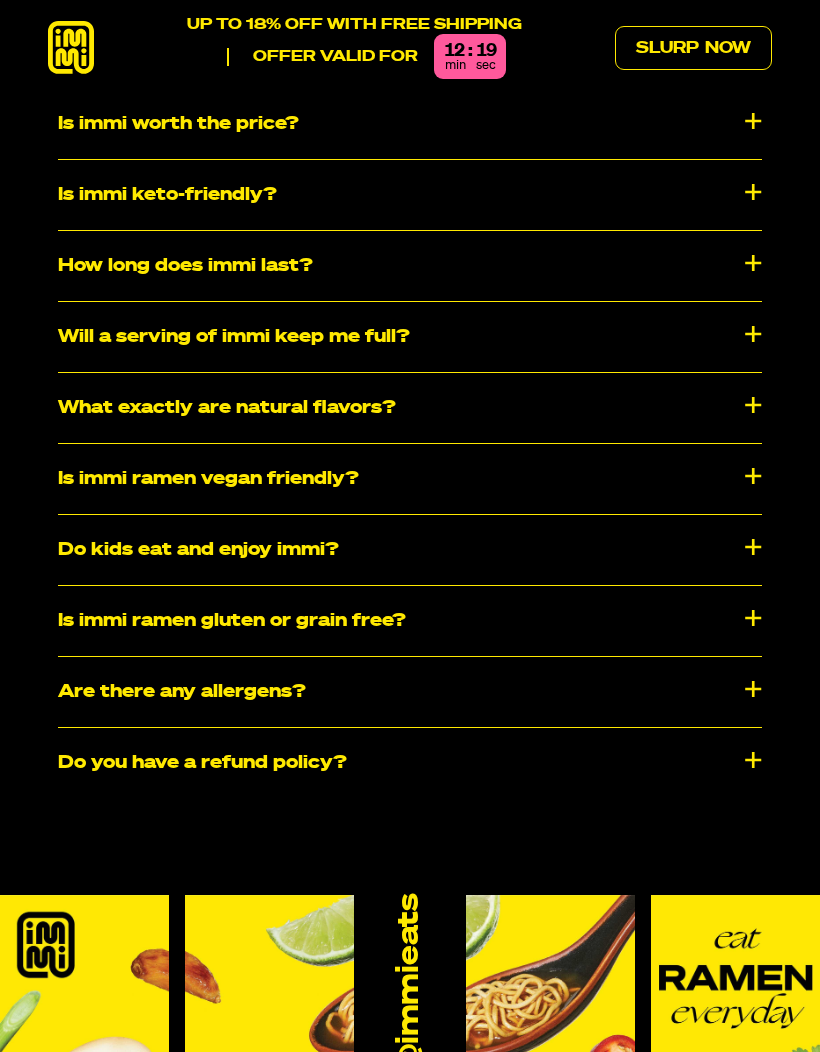 scroll, scrollTop: 9129, scrollLeft: 0, axis: vertical 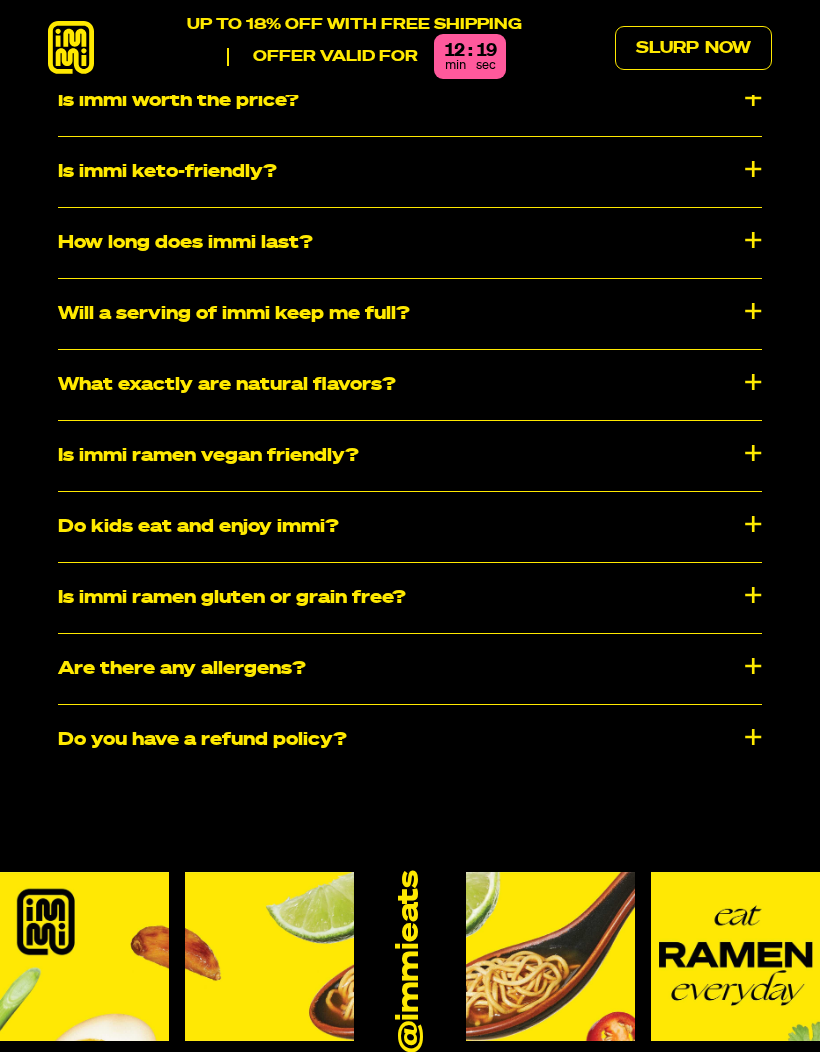 click on "​​Are there any allergens?" at bounding box center [410, 669] 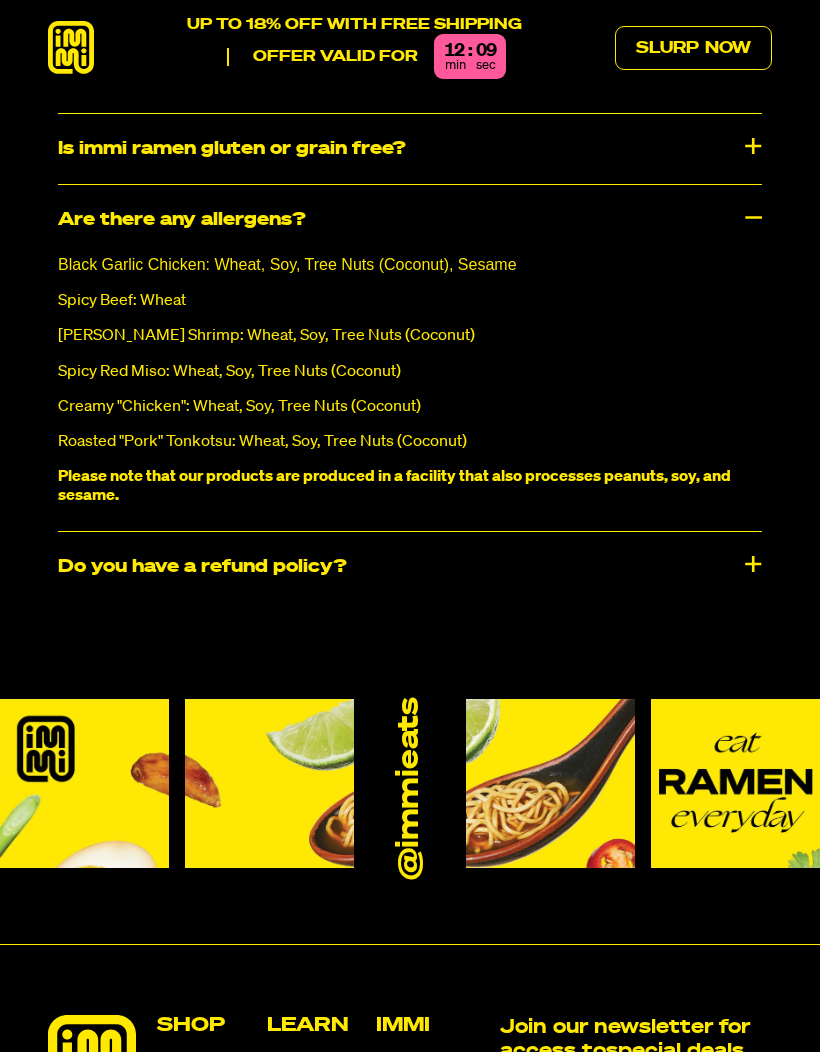scroll, scrollTop: 9578, scrollLeft: 0, axis: vertical 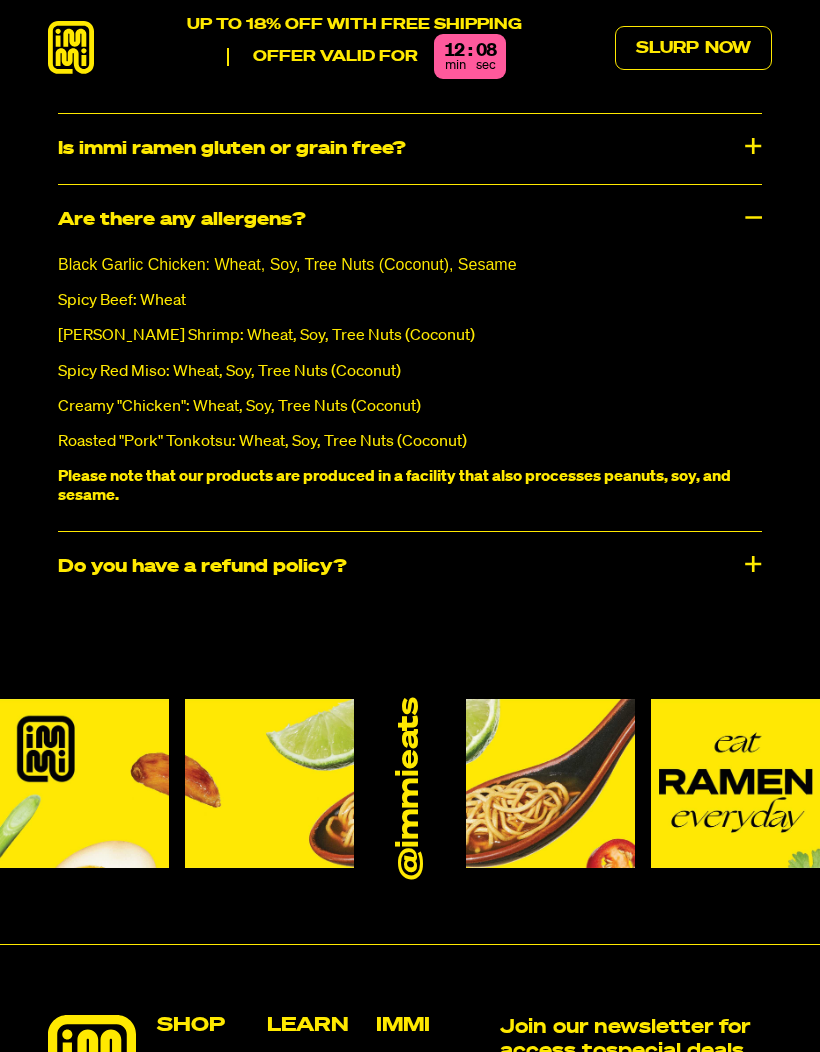 click on "Do you have a refund policy?" at bounding box center (410, 567) 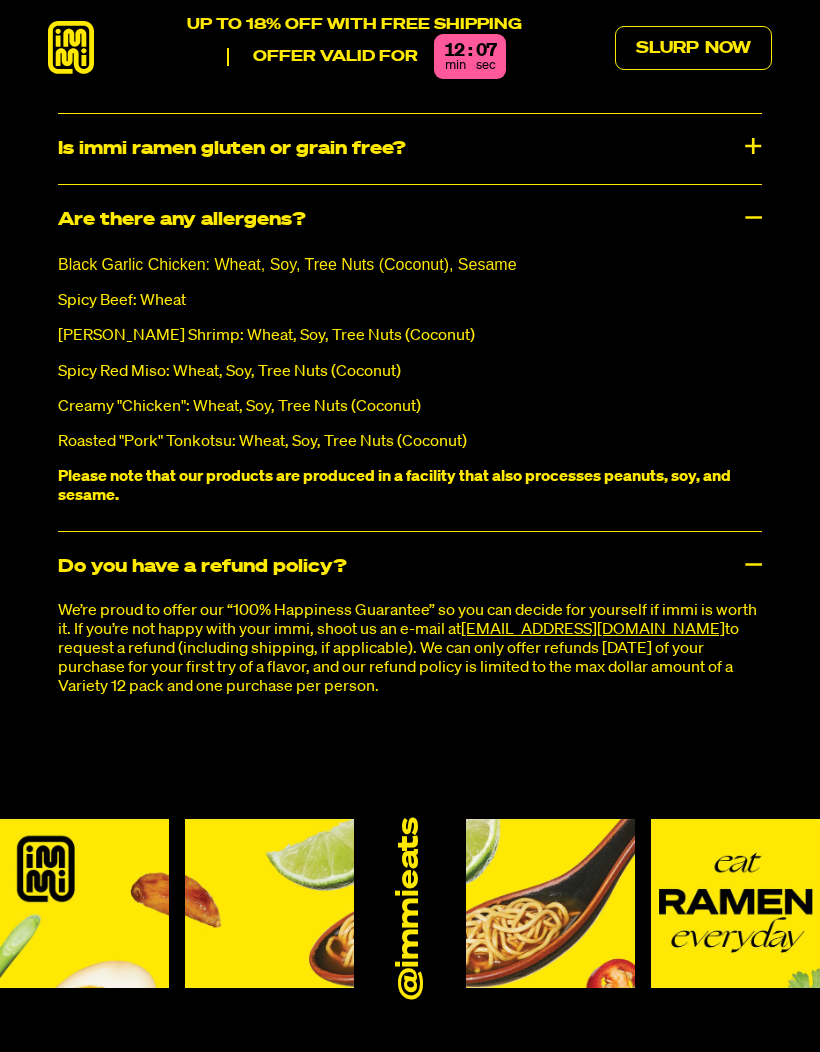 click on "Do you have a refund policy?" at bounding box center (410, 567) 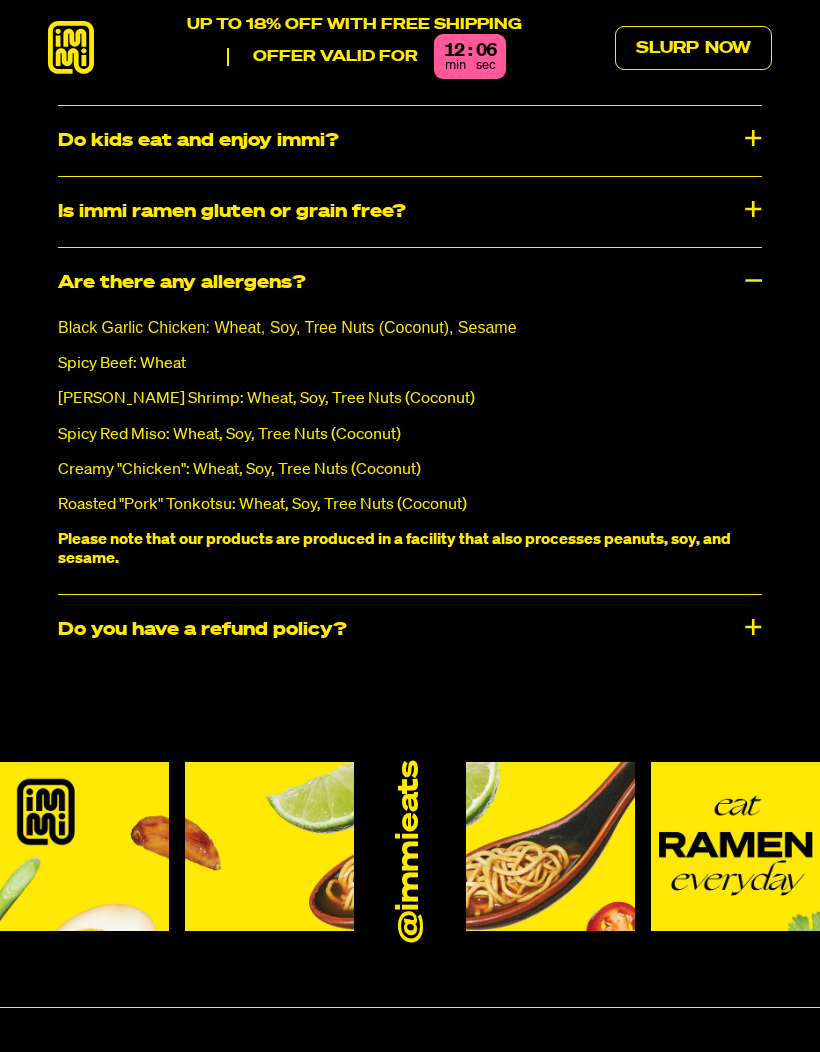 scroll, scrollTop: 9511, scrollLeft: 0, axis: vertical 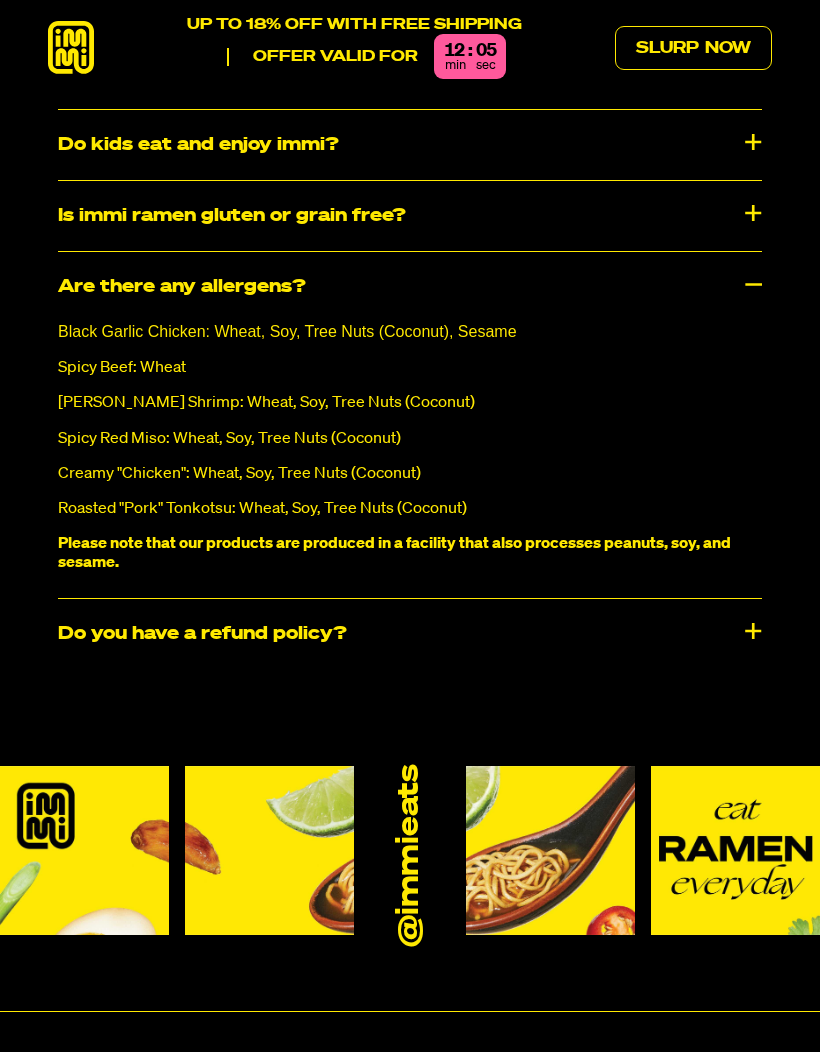 click on "​​Are there any allergens?" at bounding box center [410, 287] 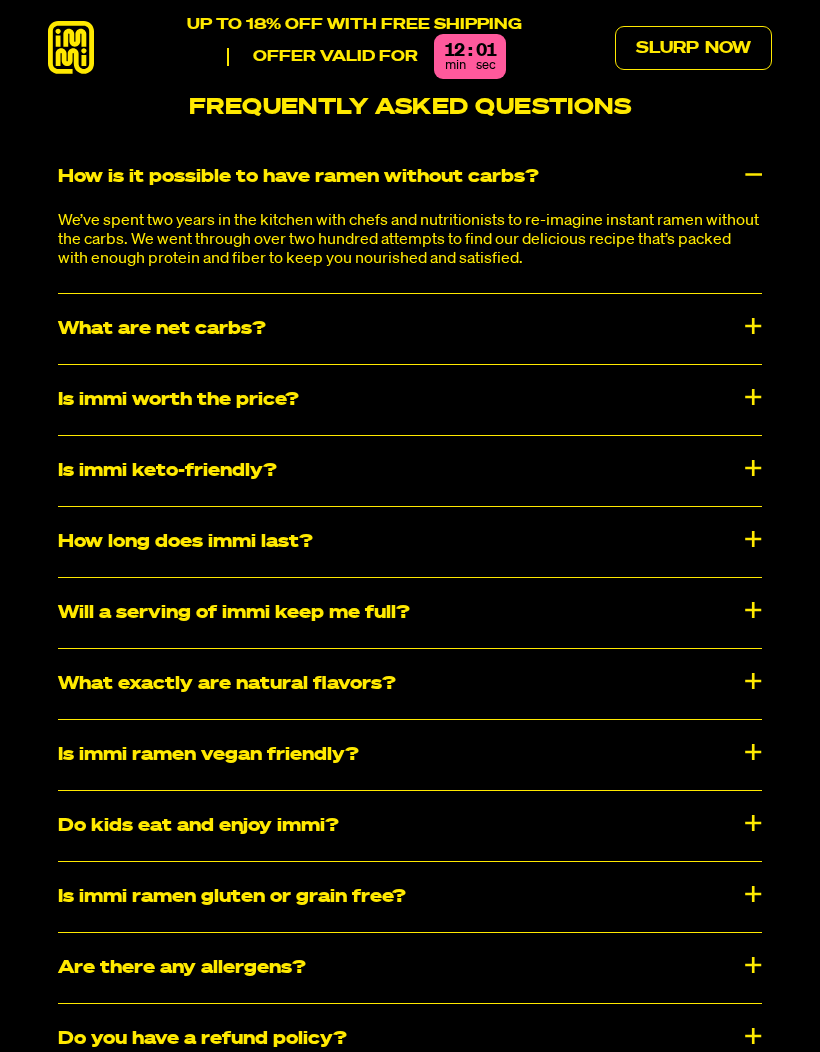 scroll, scrollTop: 8828, scrollLeft: 0, axis: vertical 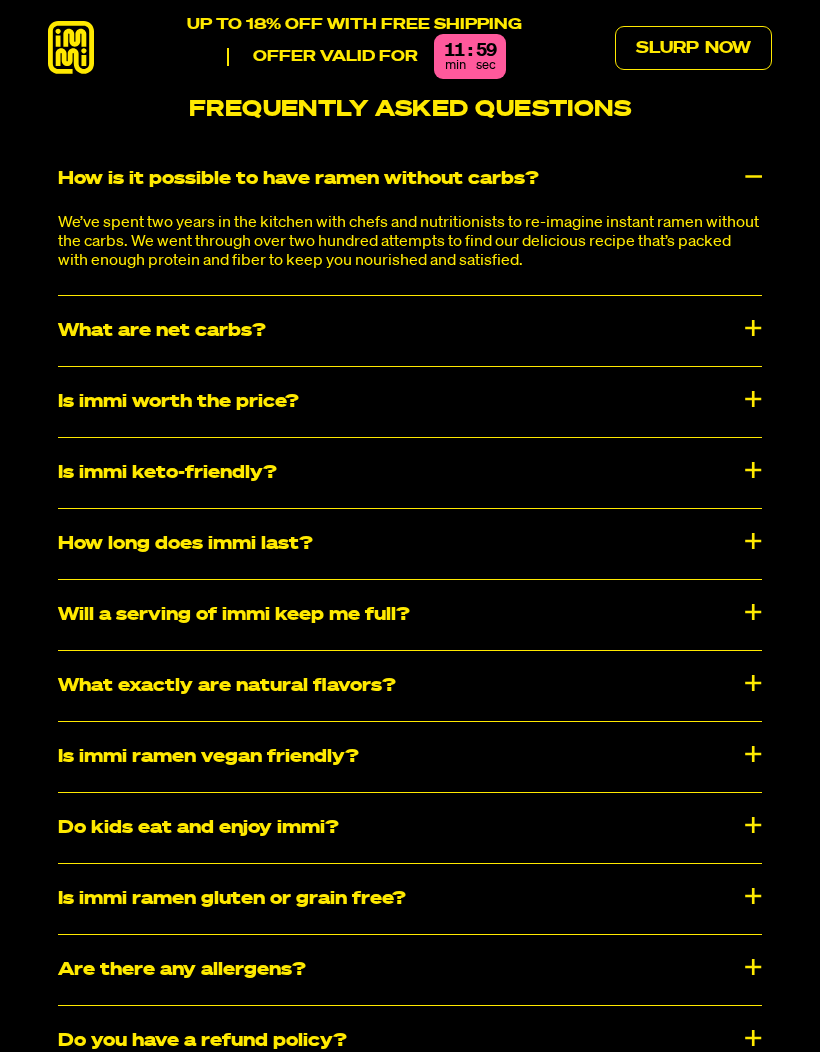 click on "Will a serving of immi keep me full?" at bounding box center [410, 615] 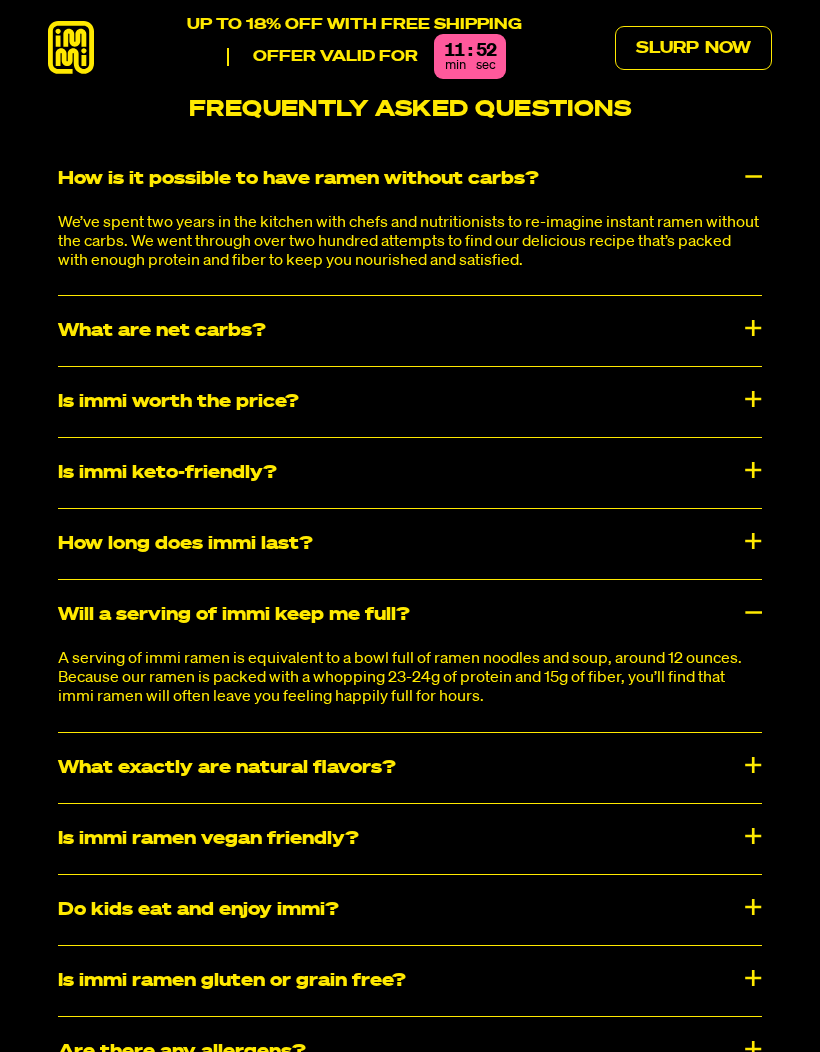 click on "Will a serving of immi keep me full?" at bounding box center (410, 615) 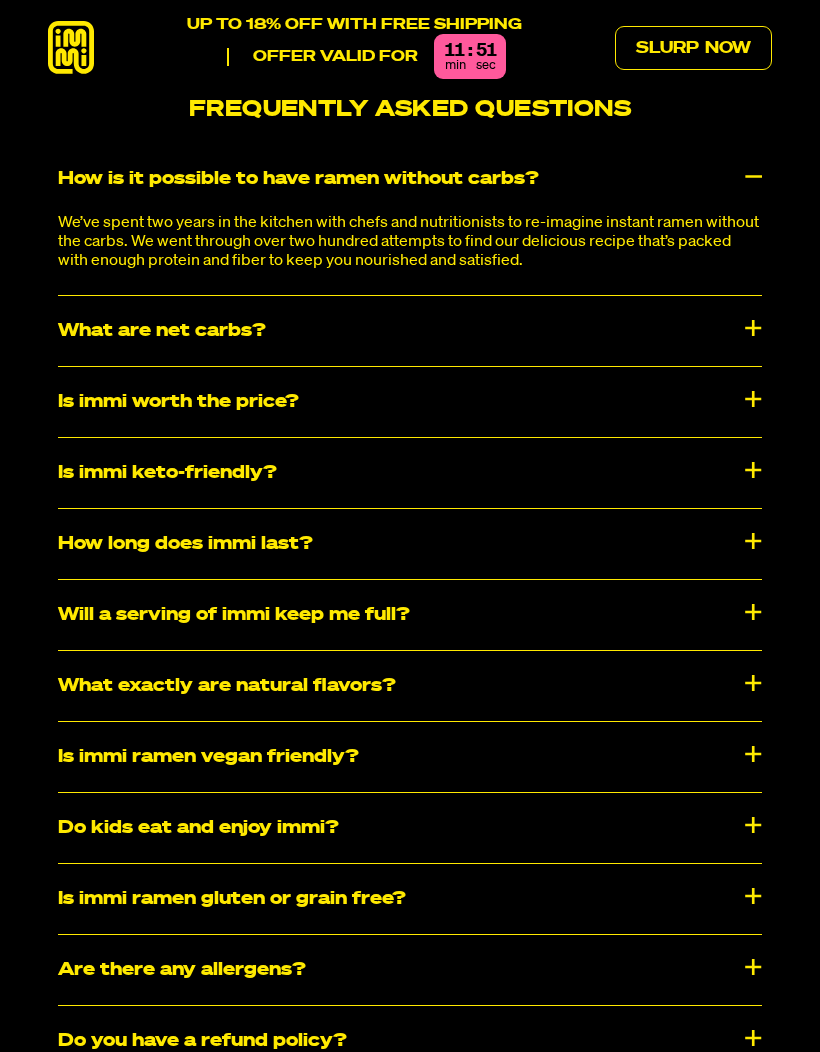 click on "Will a serving of immi keep me full?" at bounding box center (410, 615) 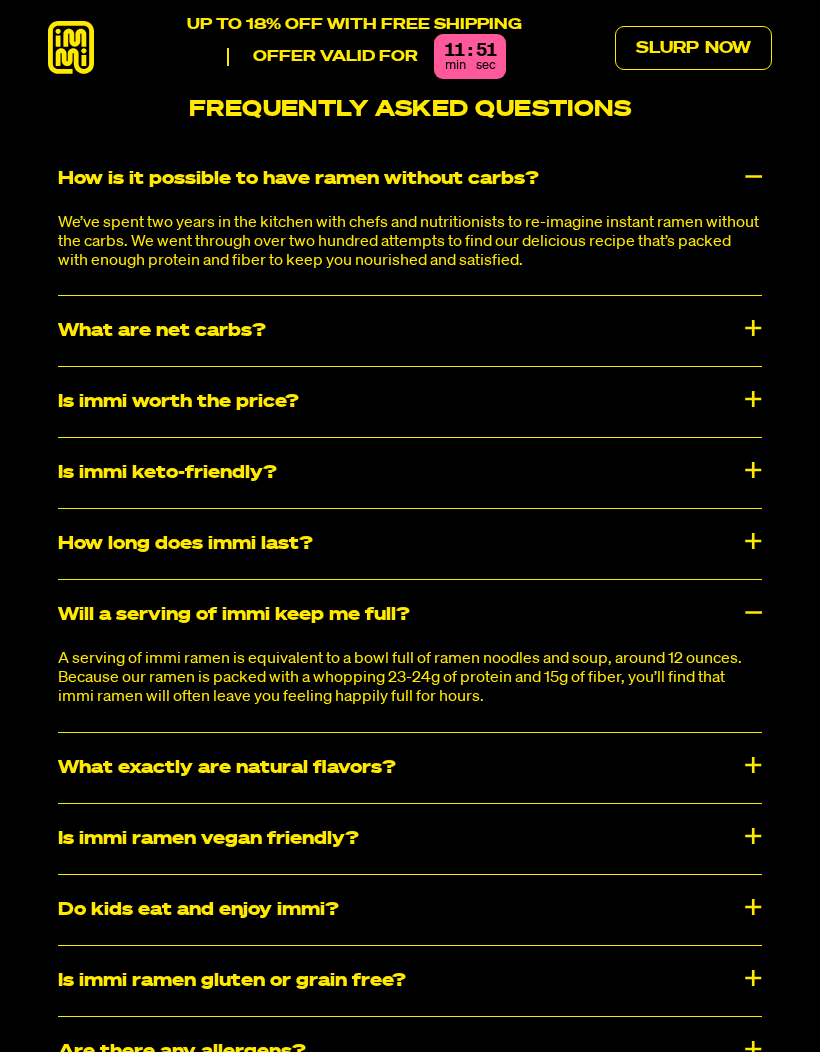 click on "Will a serving of immi keep me full?" at bounding box center (410, 615) 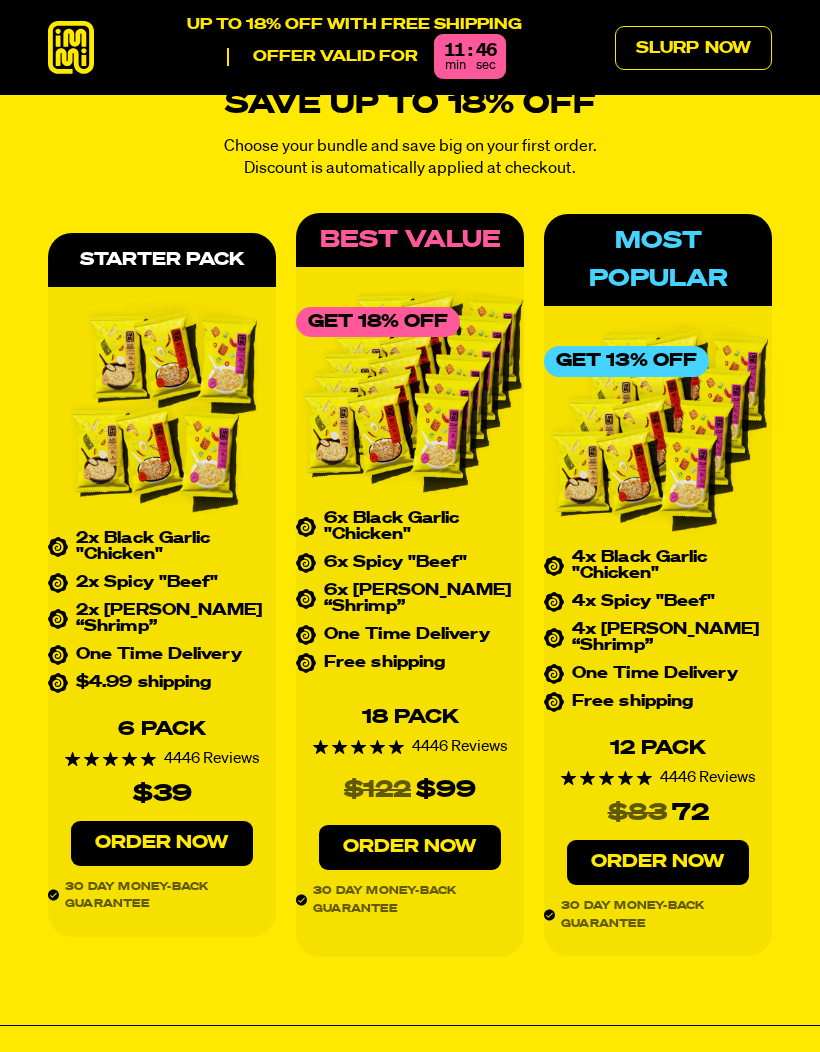 scroll, scrollTop: 7553, scrollLeft: 0, axis: vertical 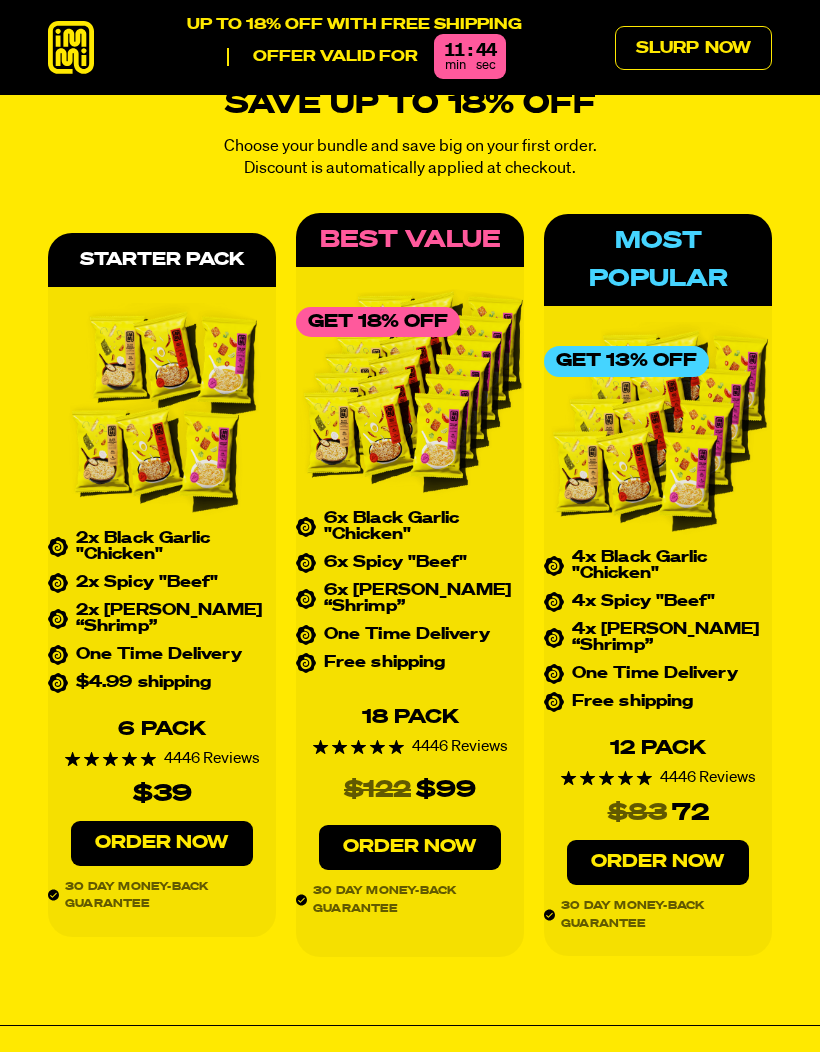click on "Order Now" at bounding box center [410, 847] 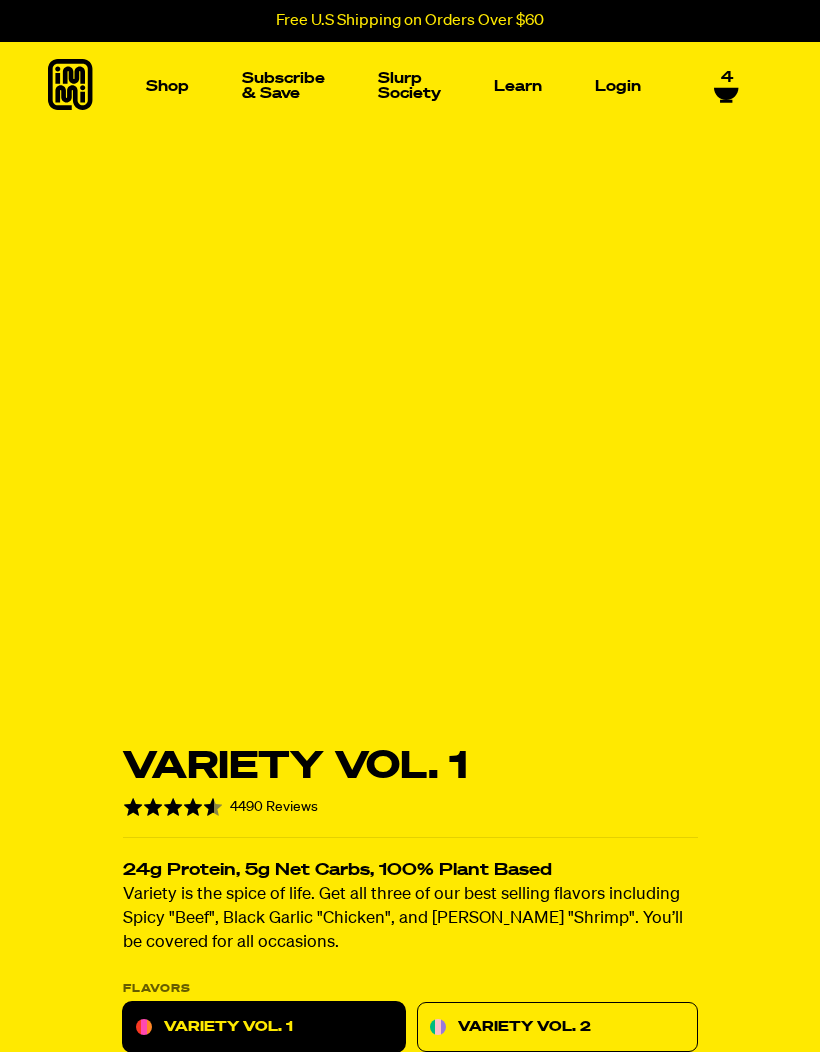 scroll, scrollTop: 0, scrollLeft: 0, axis: both 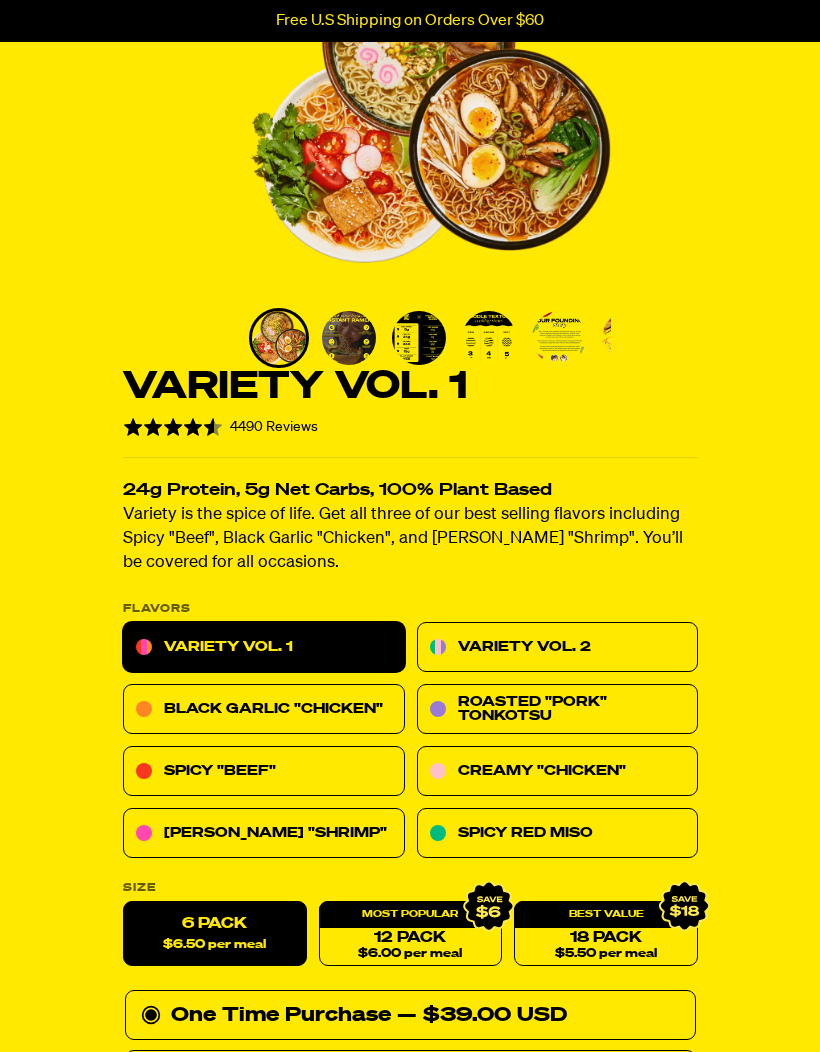 click on "Variety Vol. 2" at bounding box center (557, 648) 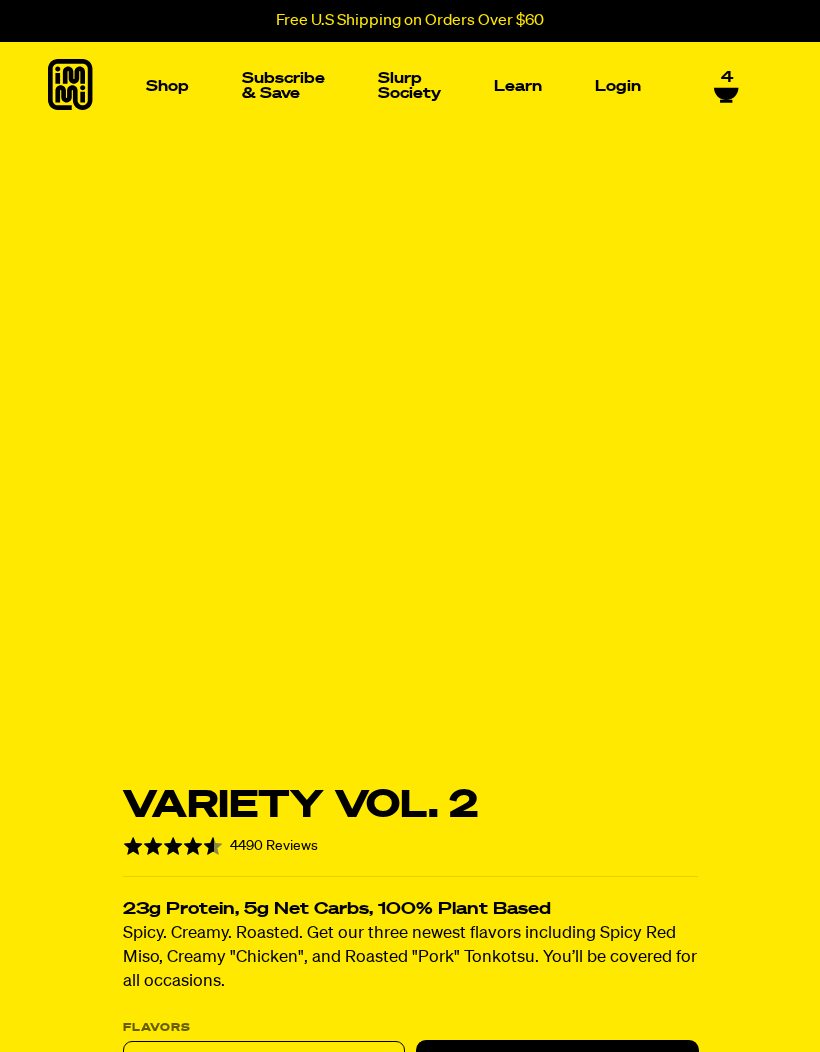 scroll, scrollTop: 0, scrollLeft: 0, axis: both 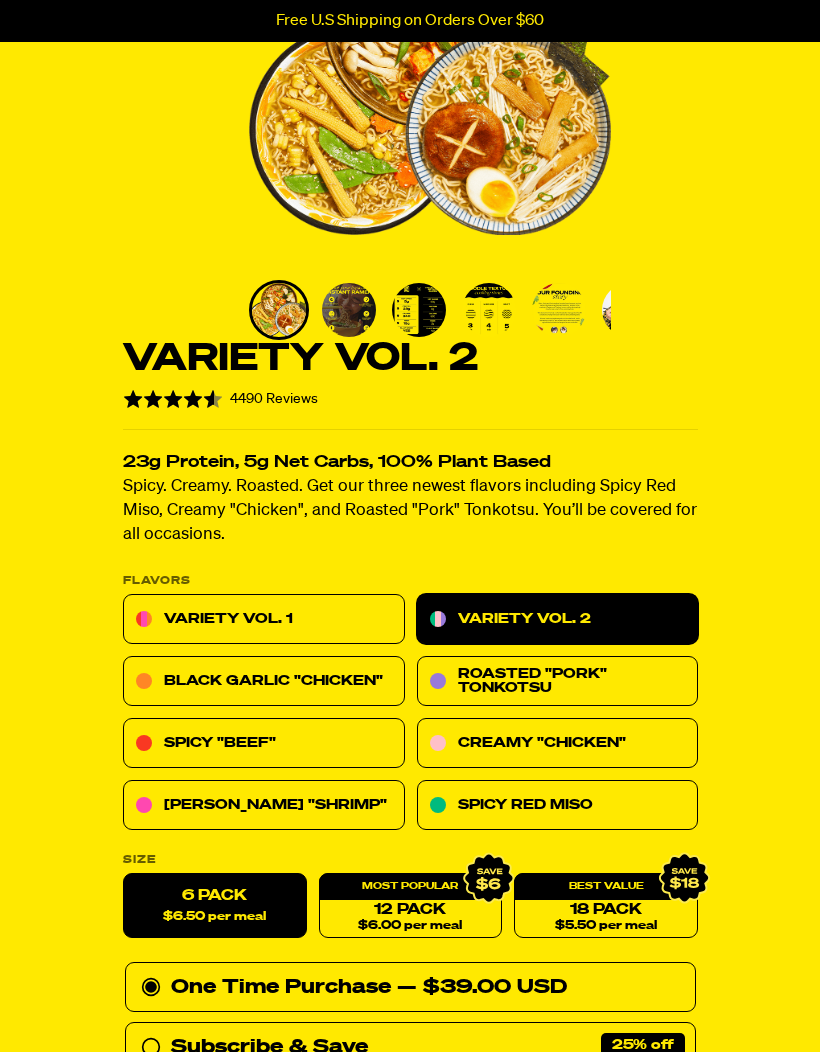 click on "Variety Vol. 1" at bounding box center [264, 620] 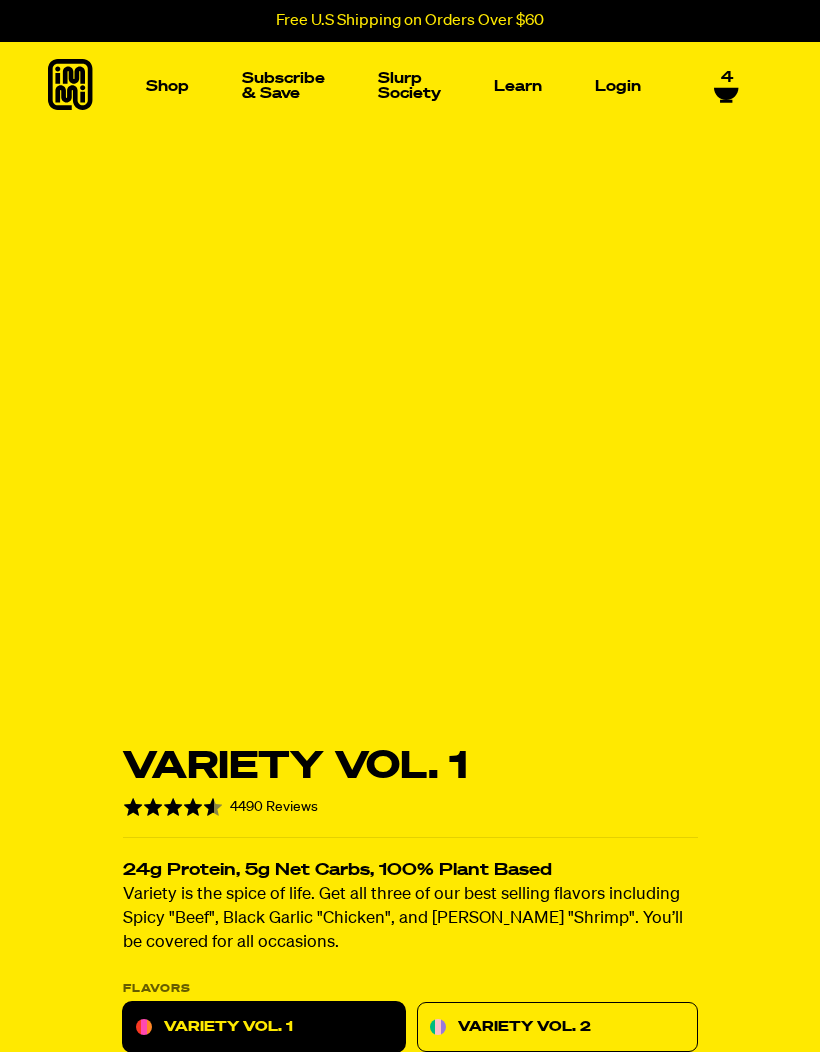 scroll, scrollTop: 0, scrollLeft: 0, axis: both 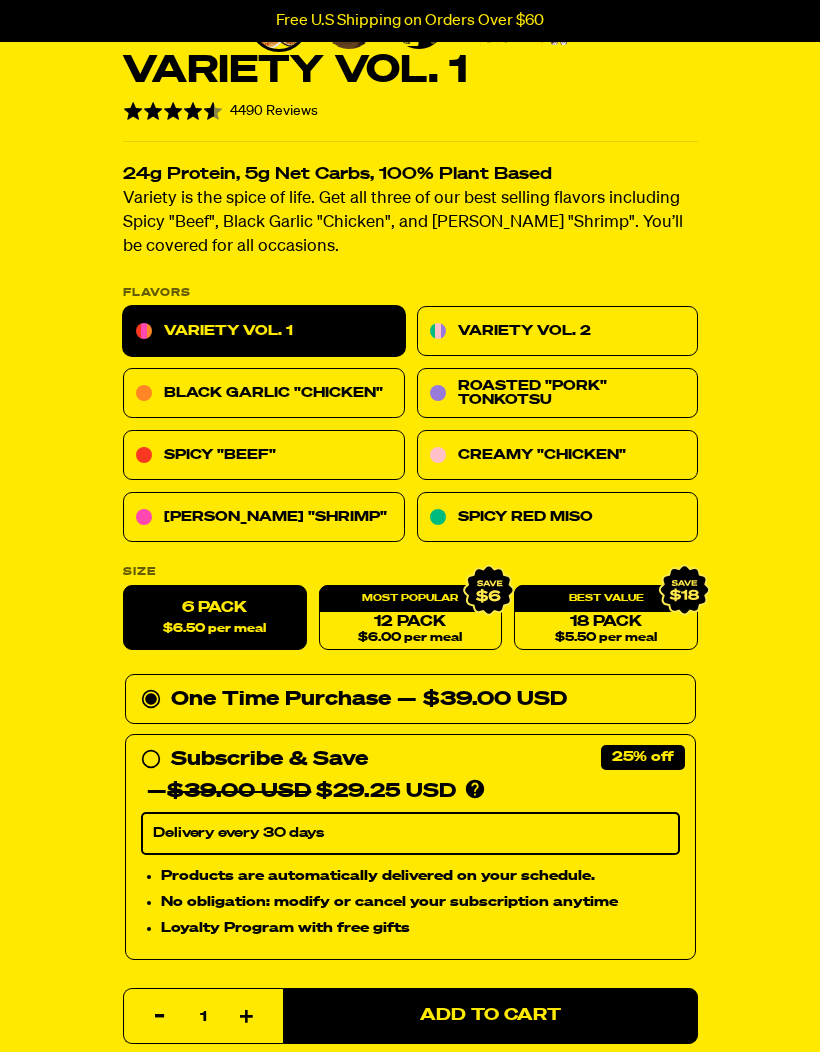 click on "Variety Vol. 1
Rated 4.6 out of 5
4490 Reviews
Based on 4490 reviews
Click to go to reviews
24g Protein, 5g Net Carbs, 100% Plant Based
Variety is the spice of life. Get all three of our best selling flavors including Spicy "Beef", Black Garlic "Chicken", and Tom Yum "Shrimp". You’ll be covered for all occasions.
PLEASE NOTE: Due to global freight delays, we expect all orders to ship up to 2-3 weeks late. We sincerely
apologize for this inconvenience!
Flavors
Variety Vol. 1
Variety Vol. 2
Black Garlic "Chicken"
Roasted "Pork" Tonkotsu
Spicy "Beef"
Creamy "Chicken"
Tom Yum "Shrimp"
Spicy Red Miso
Size
6 Pack 1" at bounding box center (410, 788) 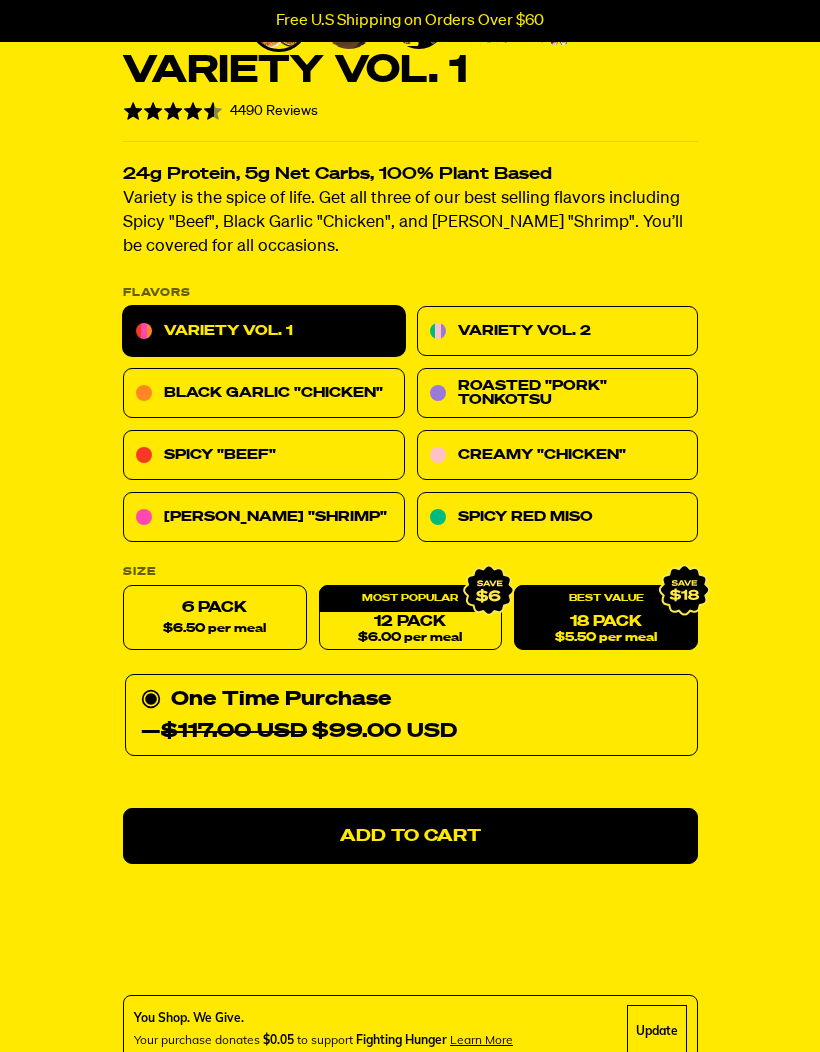 click on "18 Pack
$5.50 per meal" at bounding box center (606, 618) 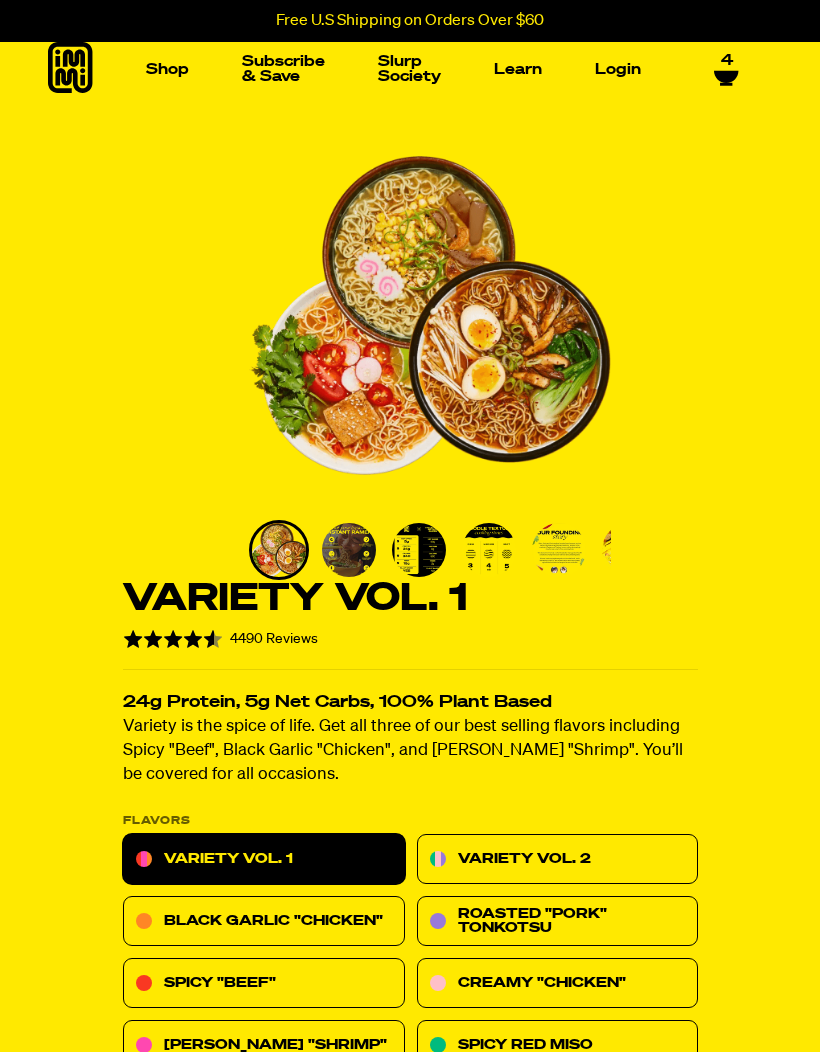 scroll, scrollTop: 0, scrollLeft: 0, axis: both 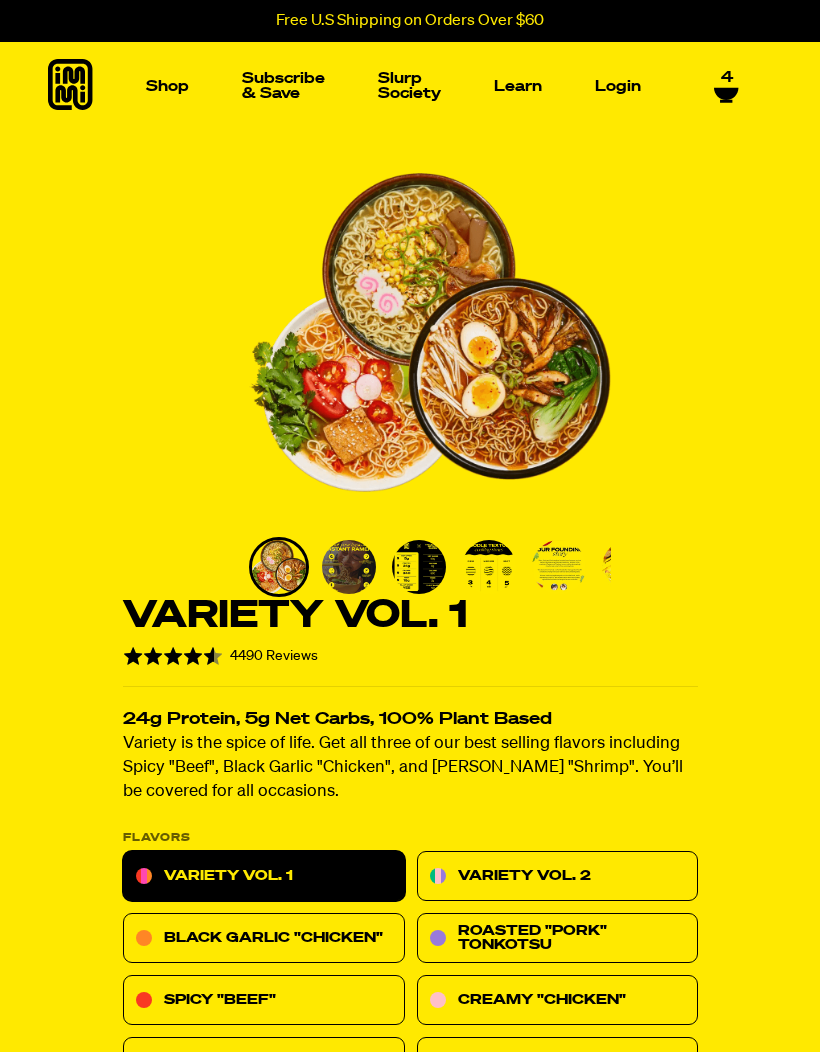 click on "Subscribe & Save" at bounding box center (283, 86) 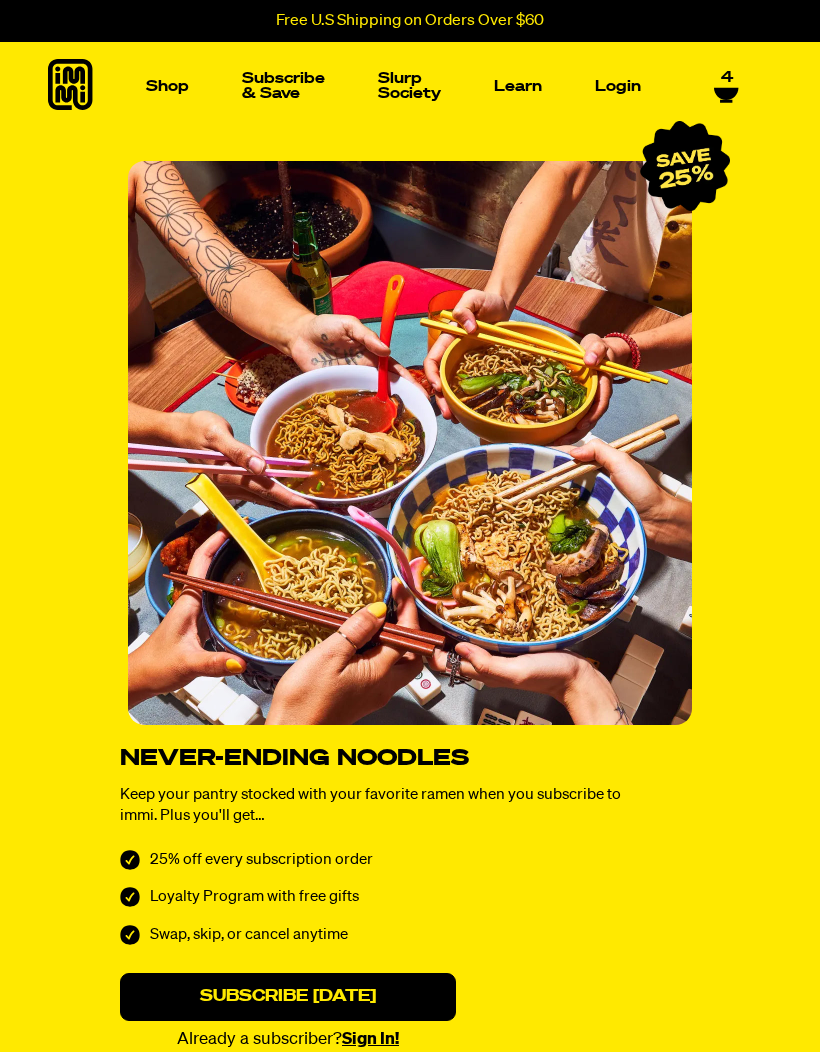 scroll, scrollTop: 0, scrollLeft: 0, axis: both 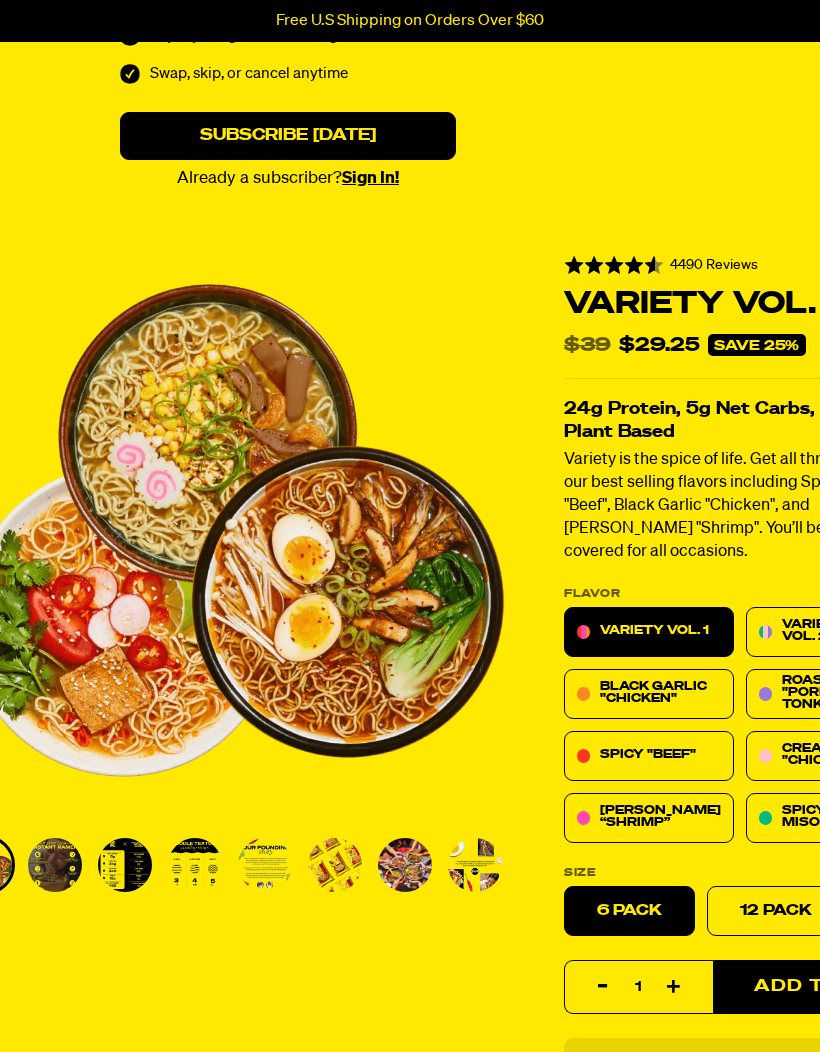 click at bounding box center (410, 697) 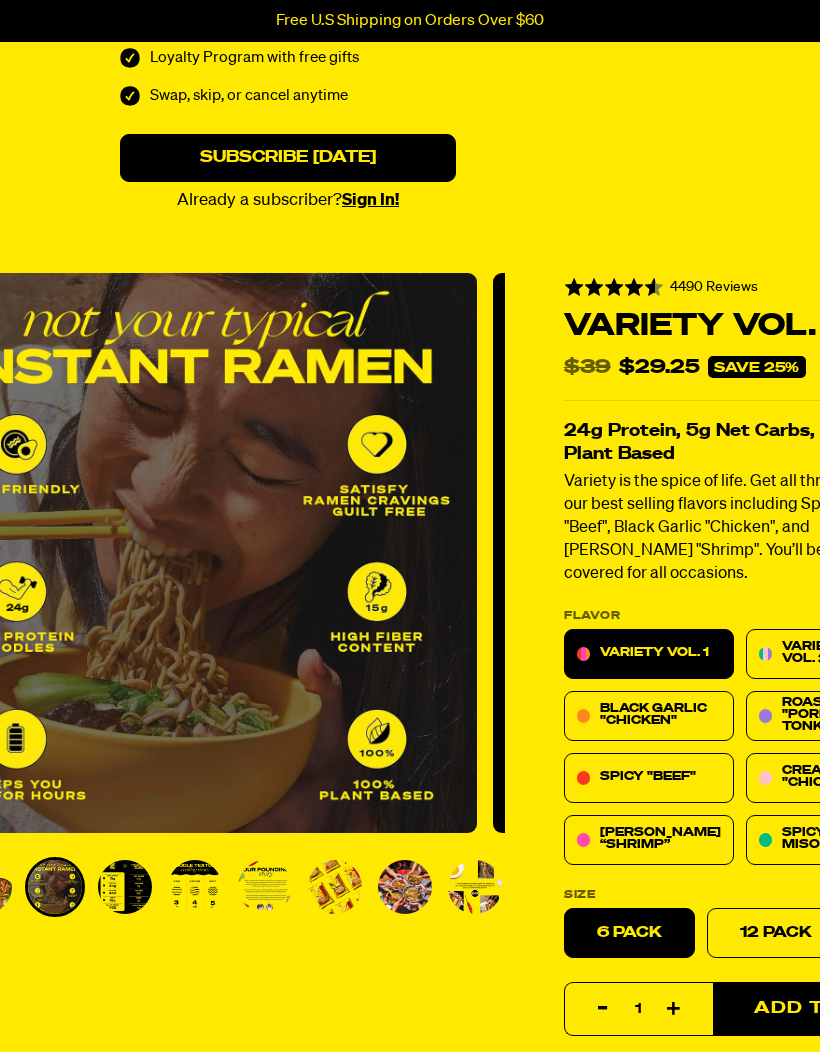 scroll, scrollTop: 837, scrollLeft: 0, axis: vertical 